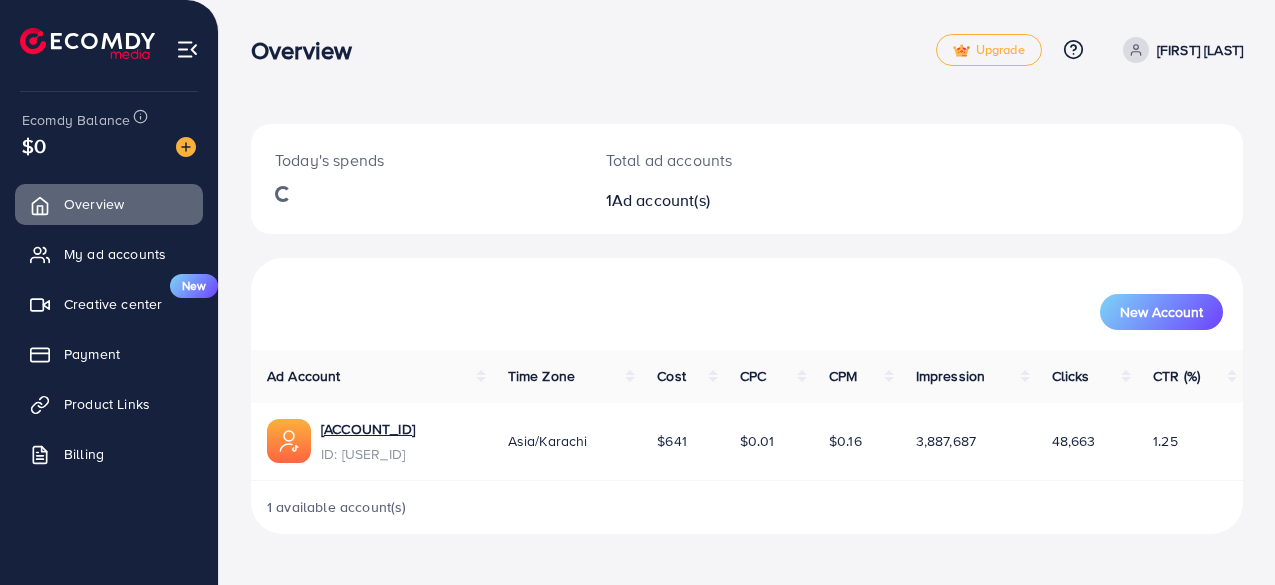 scroll, scrollTop: 0, scrollLeft: 0, axis: both 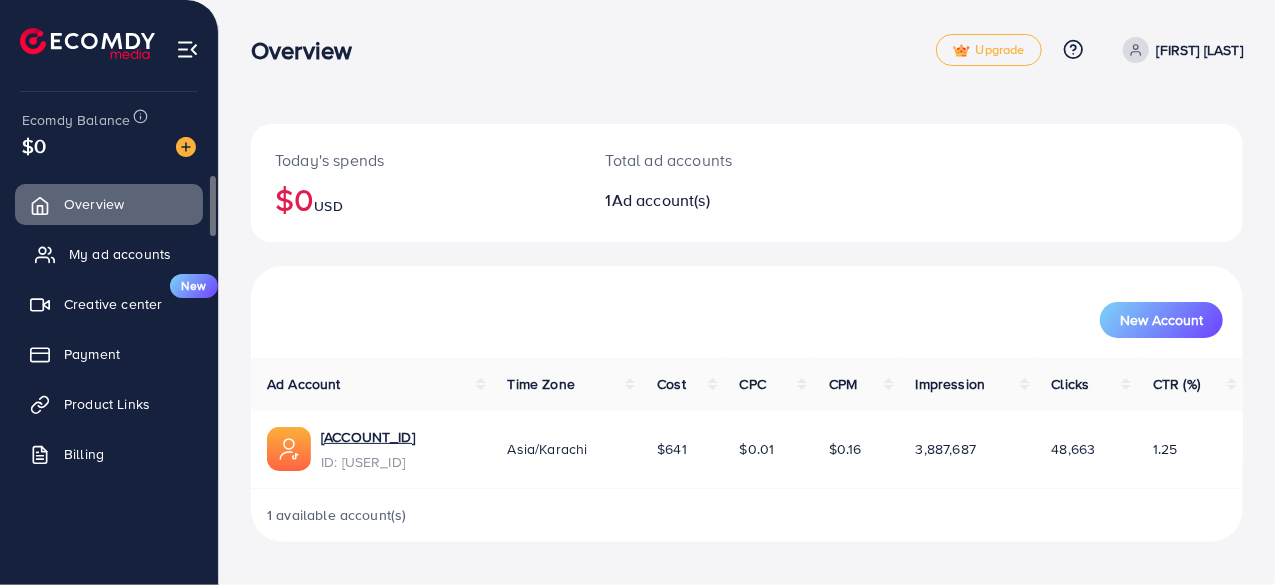click 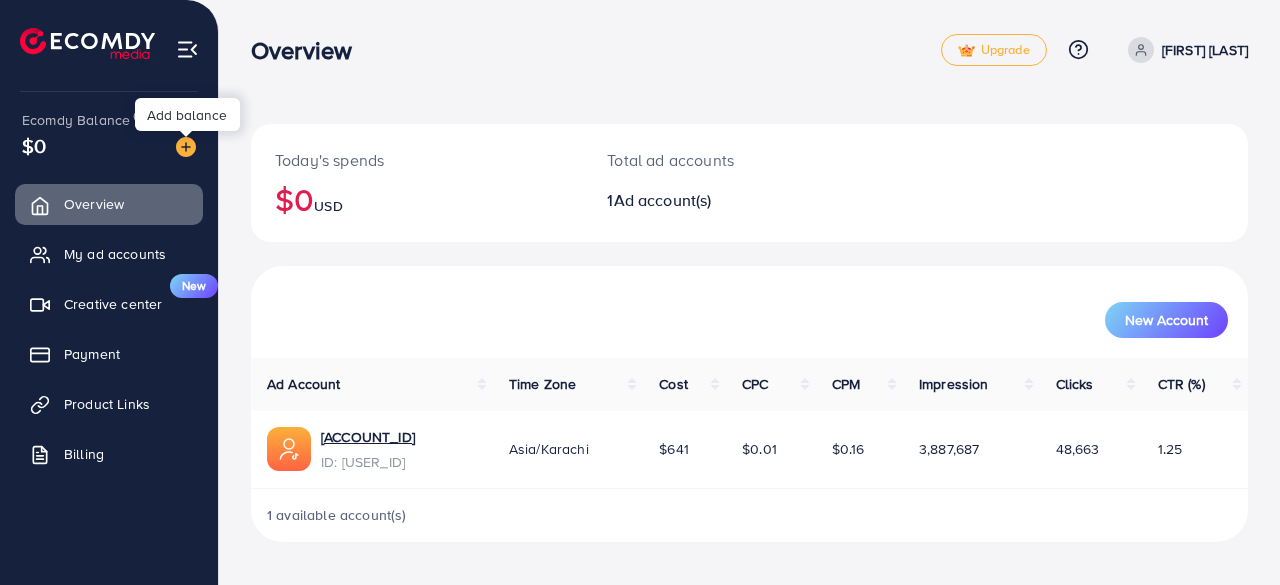 click at bounding box center (186, 147) 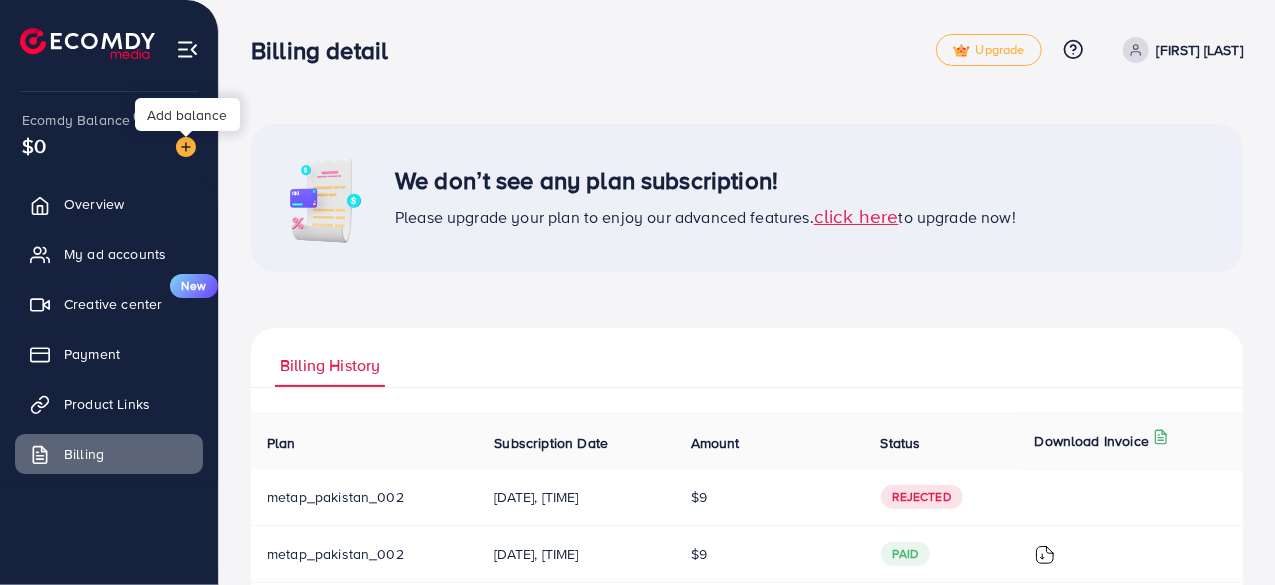 click at bounding box center (186, 147) 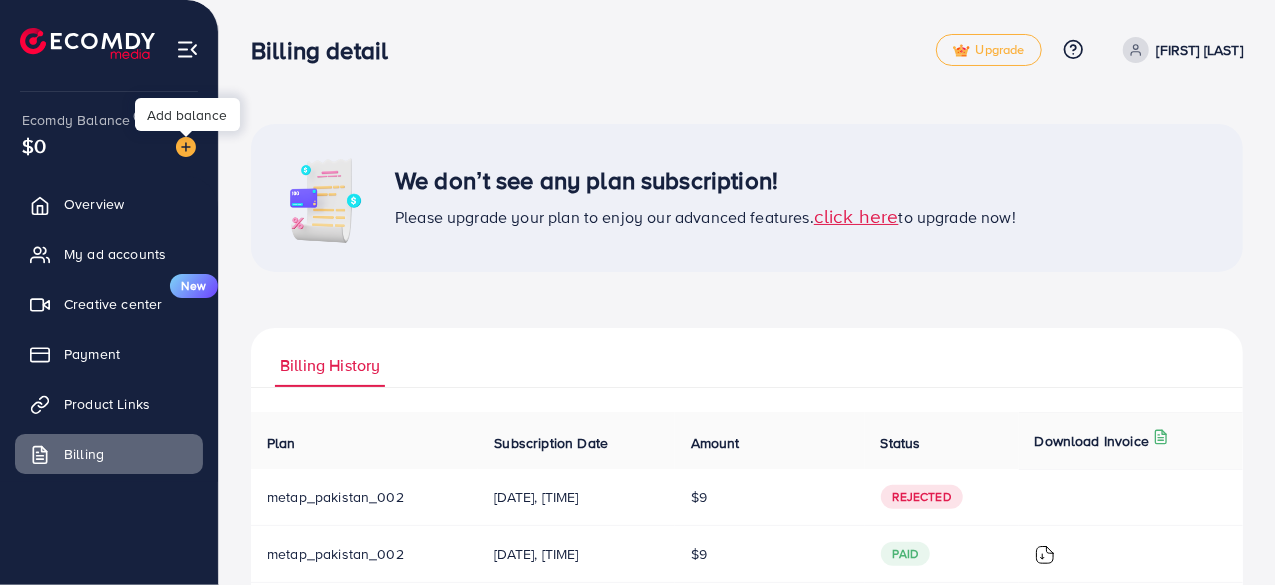 click at bounding box center [186, 147] 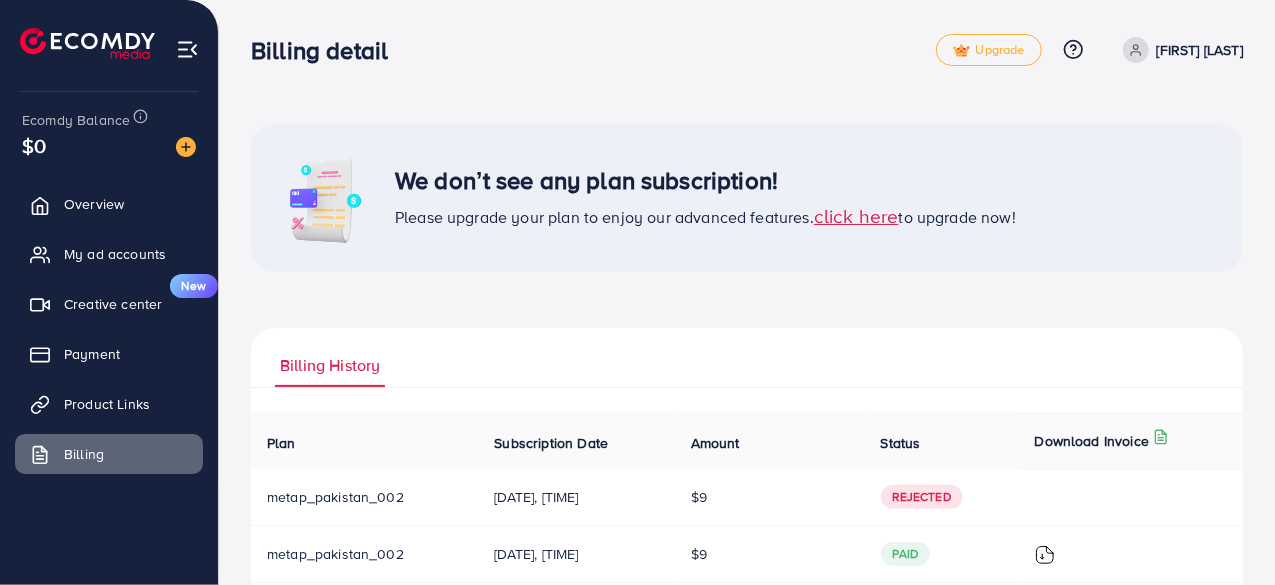 click at bounding box center [87, 43] 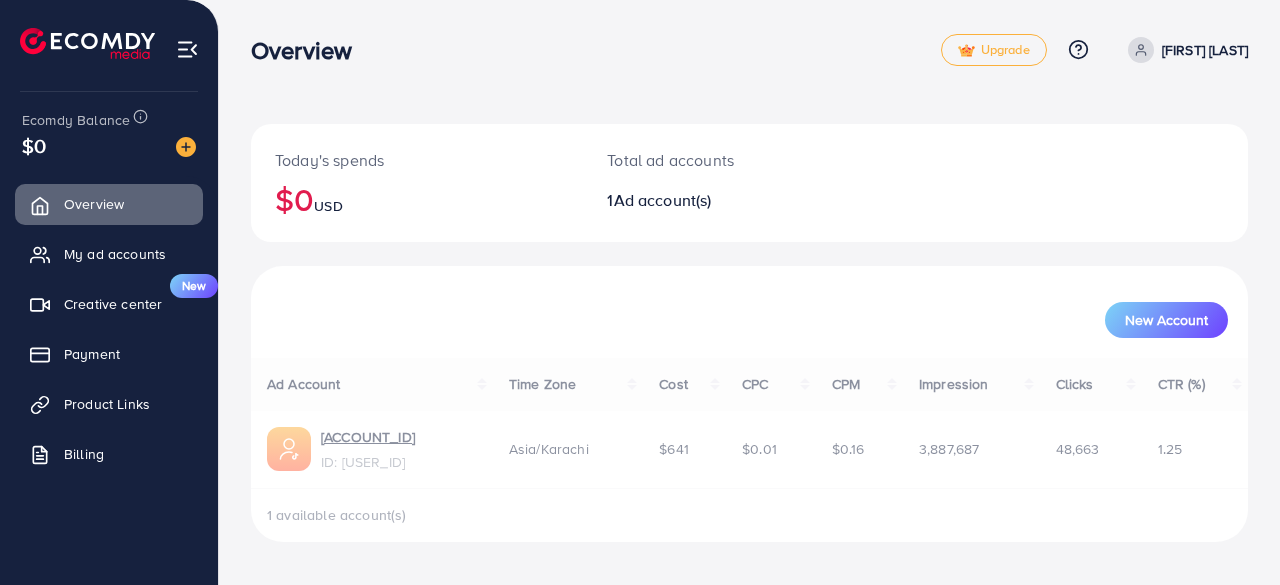 click on "Today's spends   $0  USD  Total ad accounts   1  Ad account(s)  New Account                Ad Account Time Zone Cost CPC CPM Impression Clicks CTR (%)            ID: [USER_ID]  Asia/Karachi   $641   $0.01   $0.16   3,887,687   48,663   1.25          1 available account(s)" at bounding box center [749, 287] 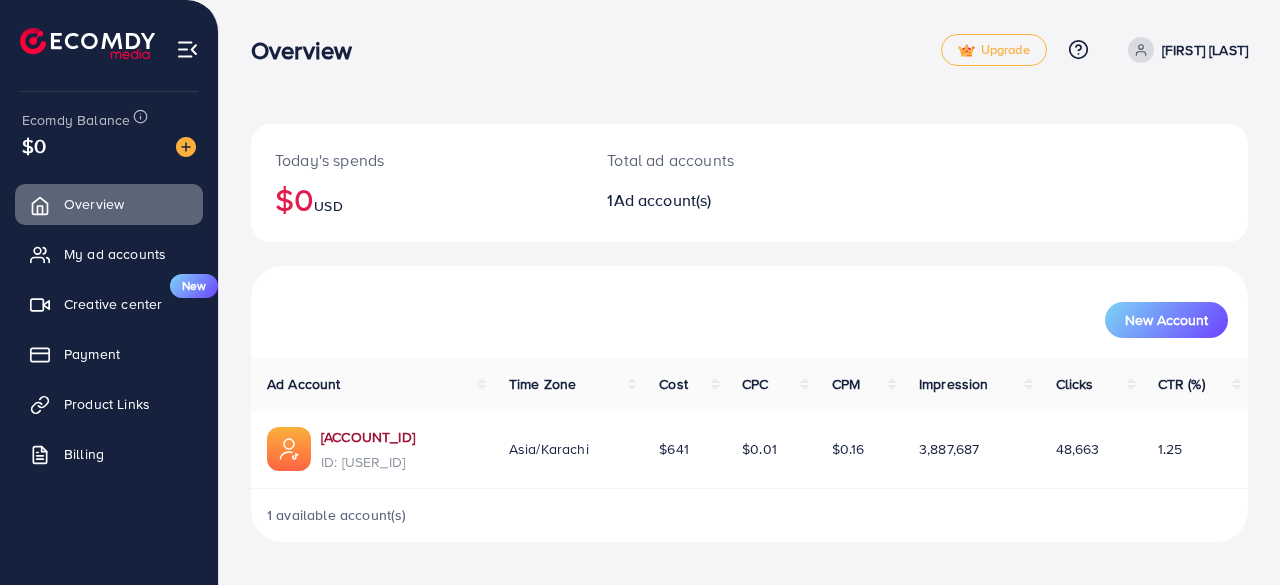 click on "[ACCOUNT_ID]" at bounding box center (368, 437) 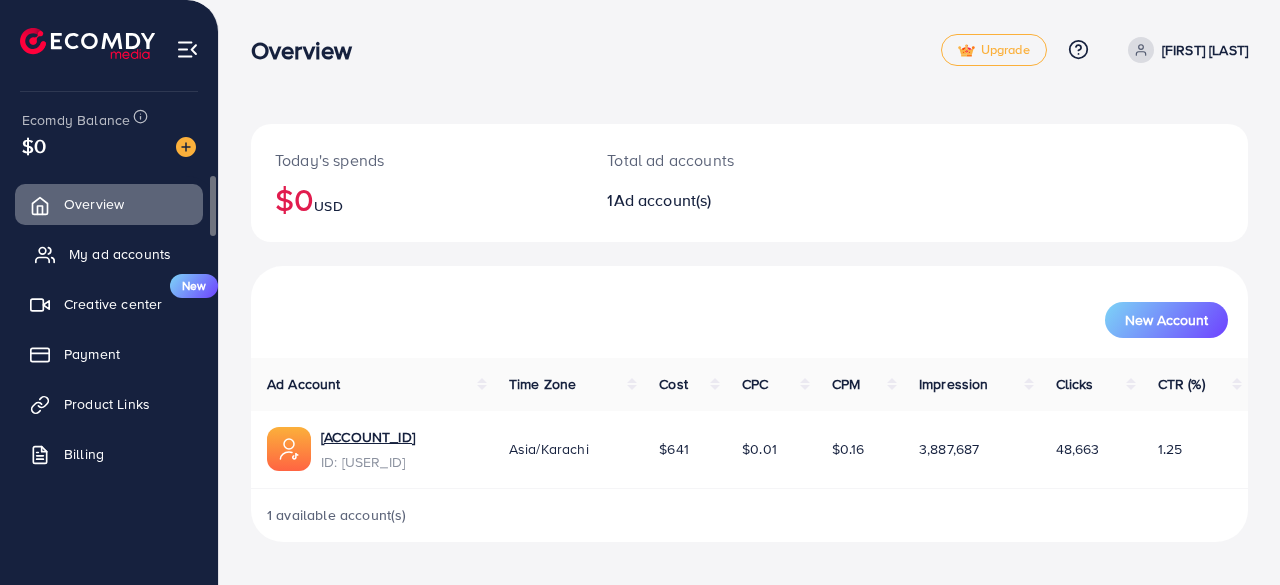 click on "My ad accounts" at bounding box center (120, 254) 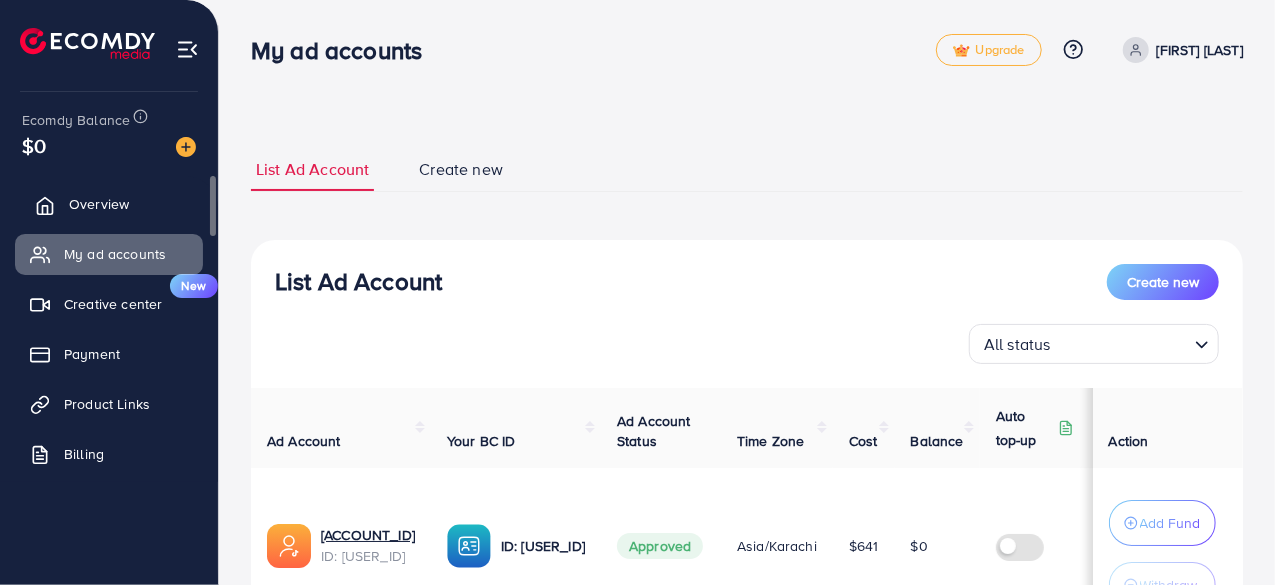 click on "Overview" at bounding box center (99, 204) 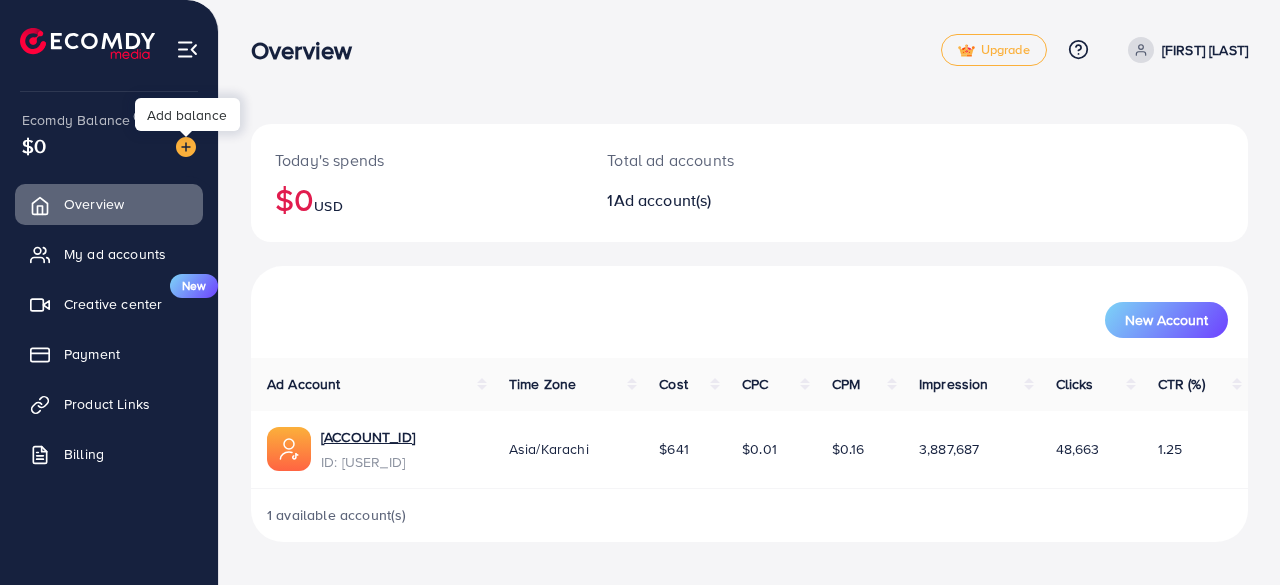 click at bounding box center [186, 147] 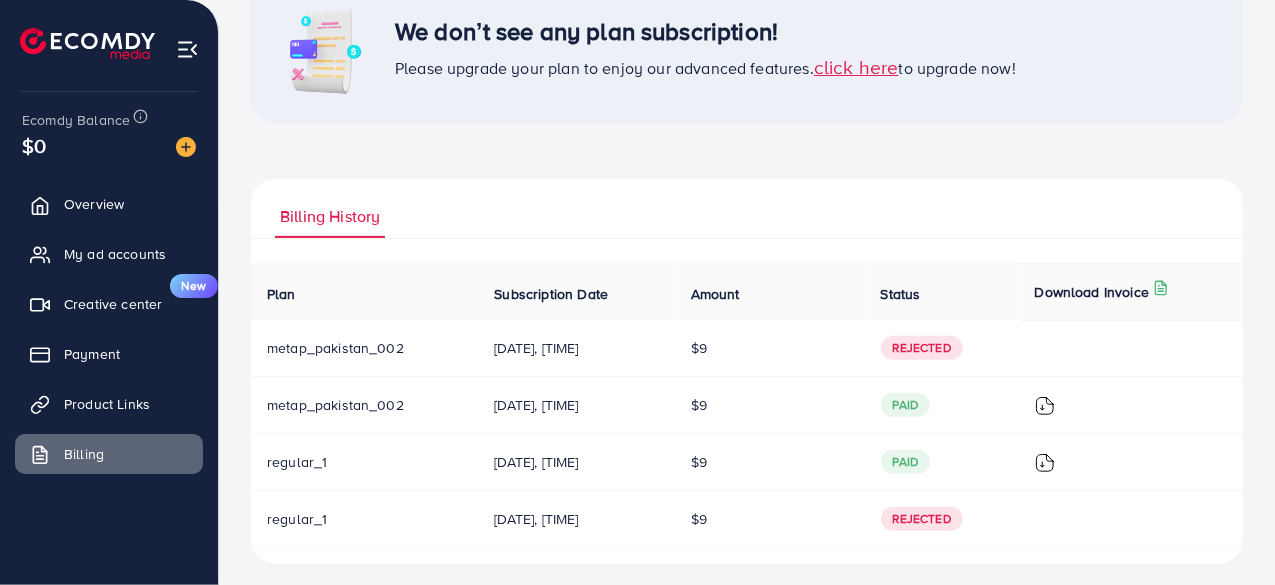 scroll, scrollTop: 150, scrollLeft: 0, axis: vertical 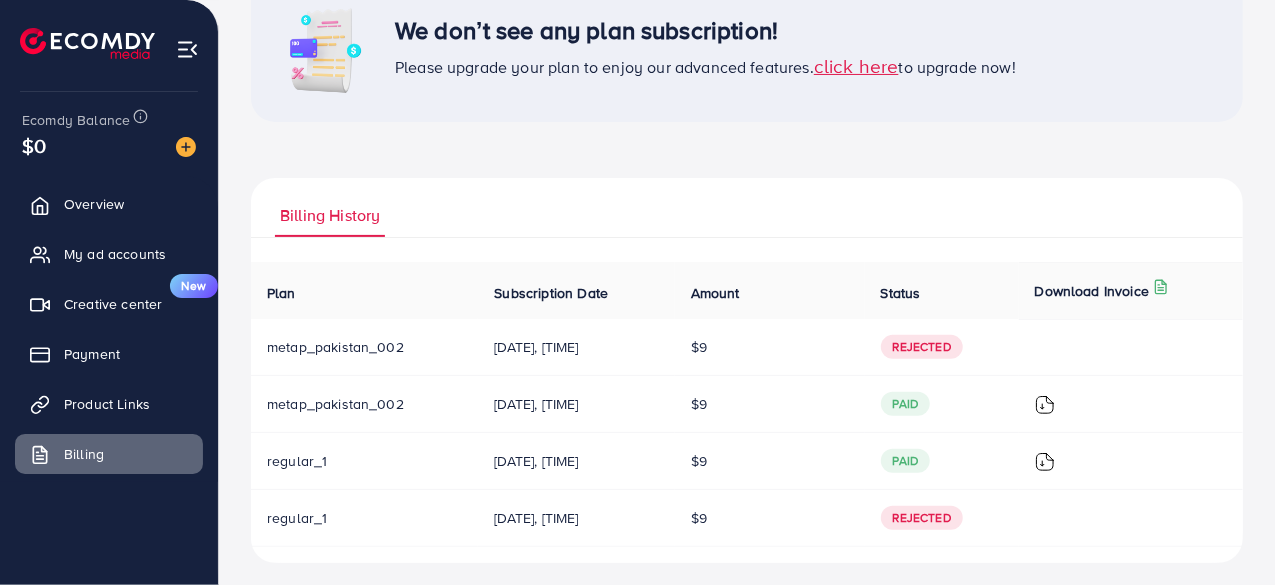 drag, startPoint x: 698, startPoint y: 346, endPoint x: 732, endPoint y: 343, distance: 34.132095 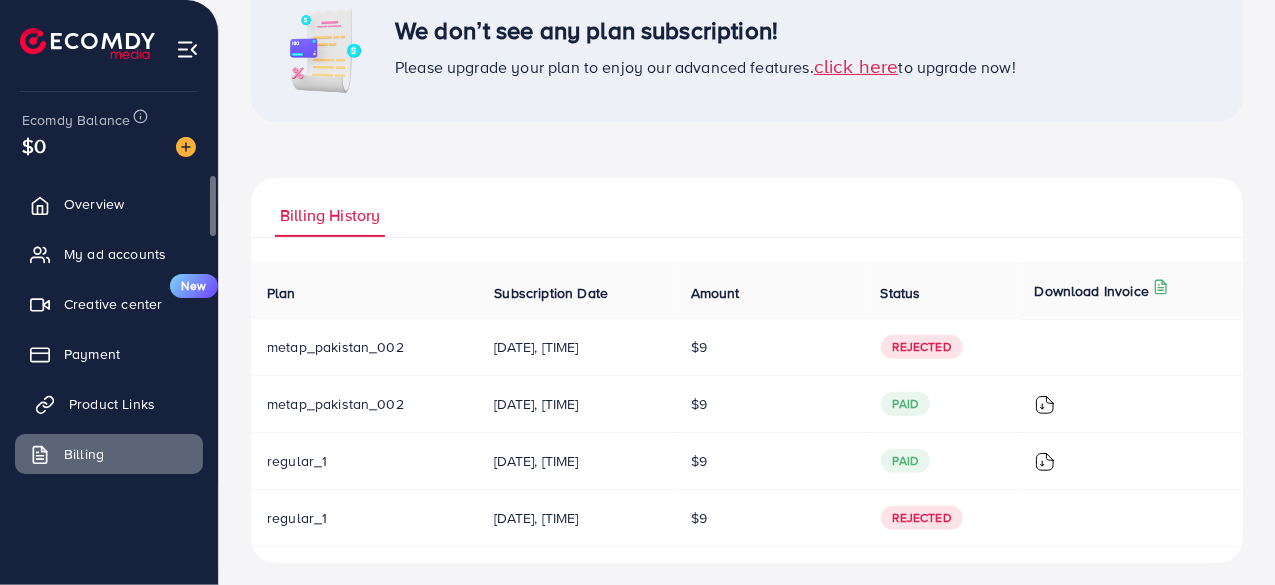 click on "Product Links" at bounding box center (109, 404) 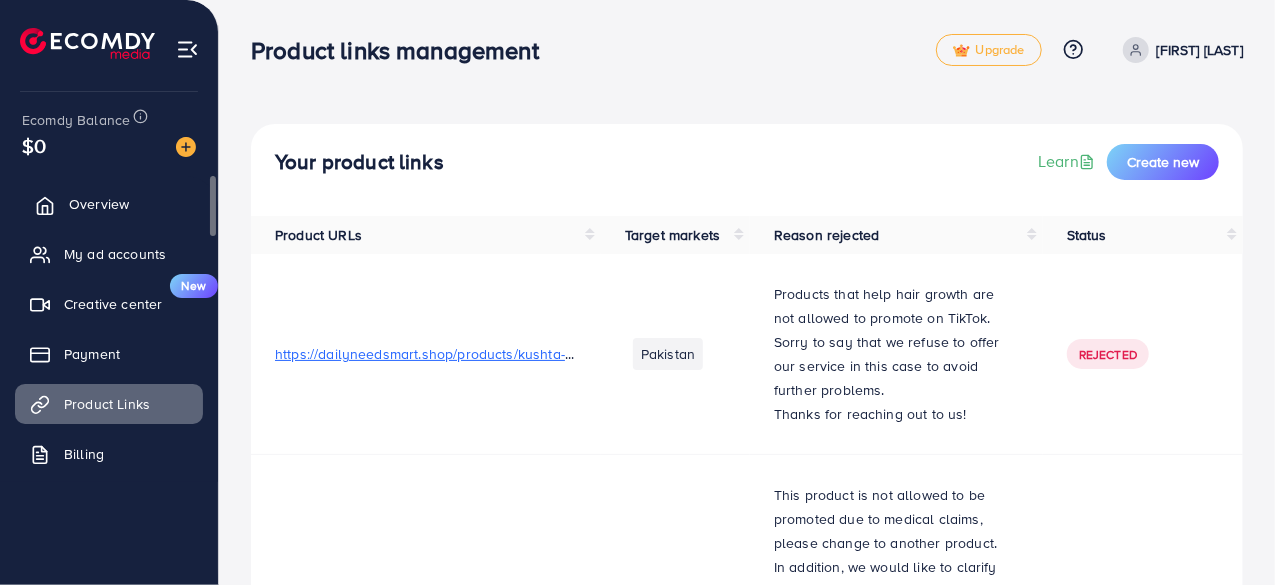 click on "Overview" at bounding box center [109, 204] 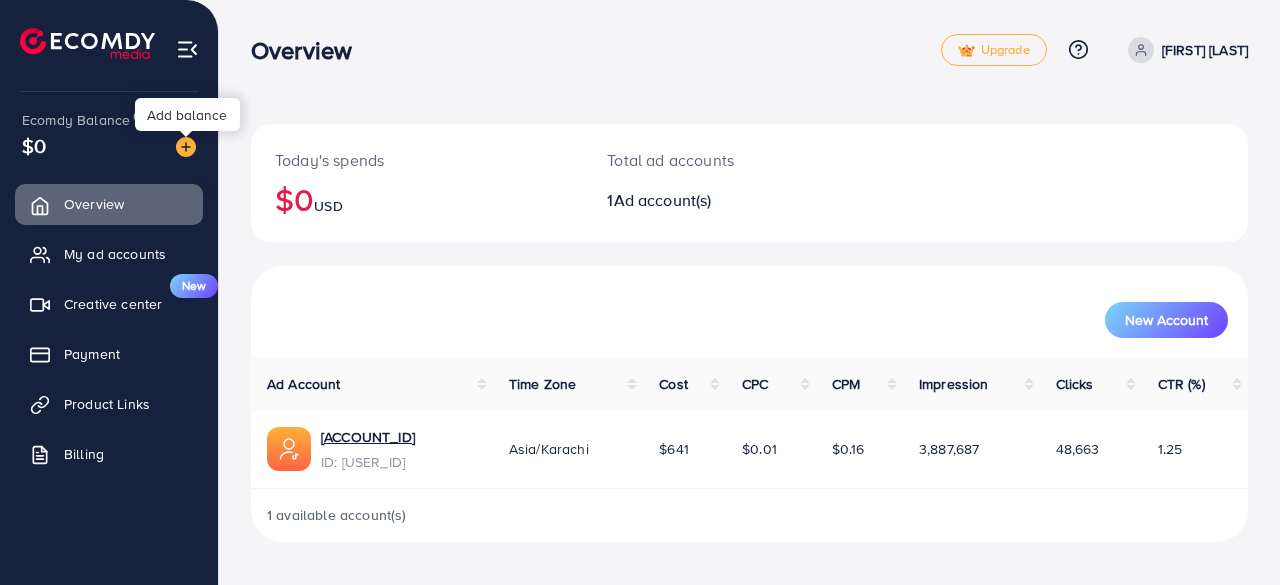 click at bounding box center [186, 147] 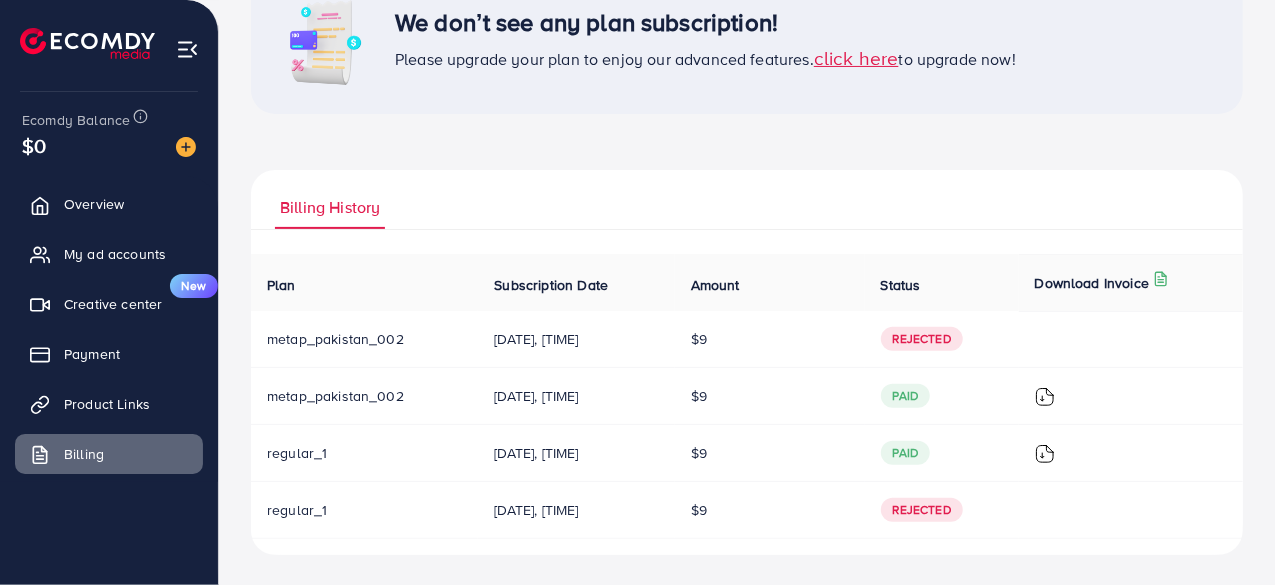 scroll, scrollTop: 0, scrollLeft: 0, axis: both 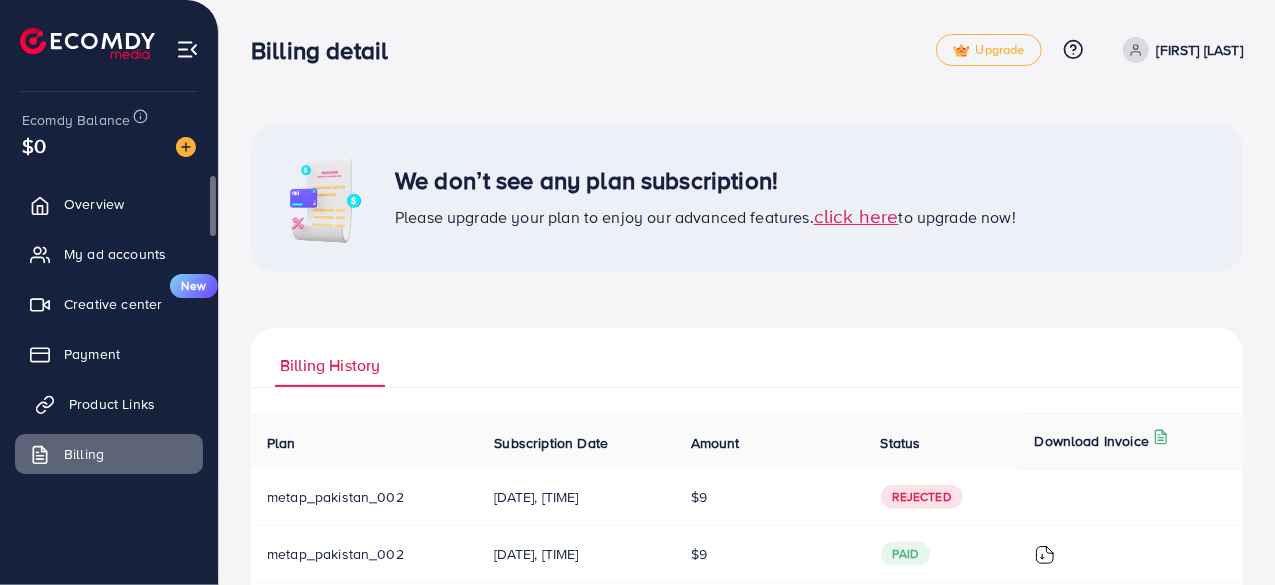 click on "Product Links" at bounding box center (112, 404) 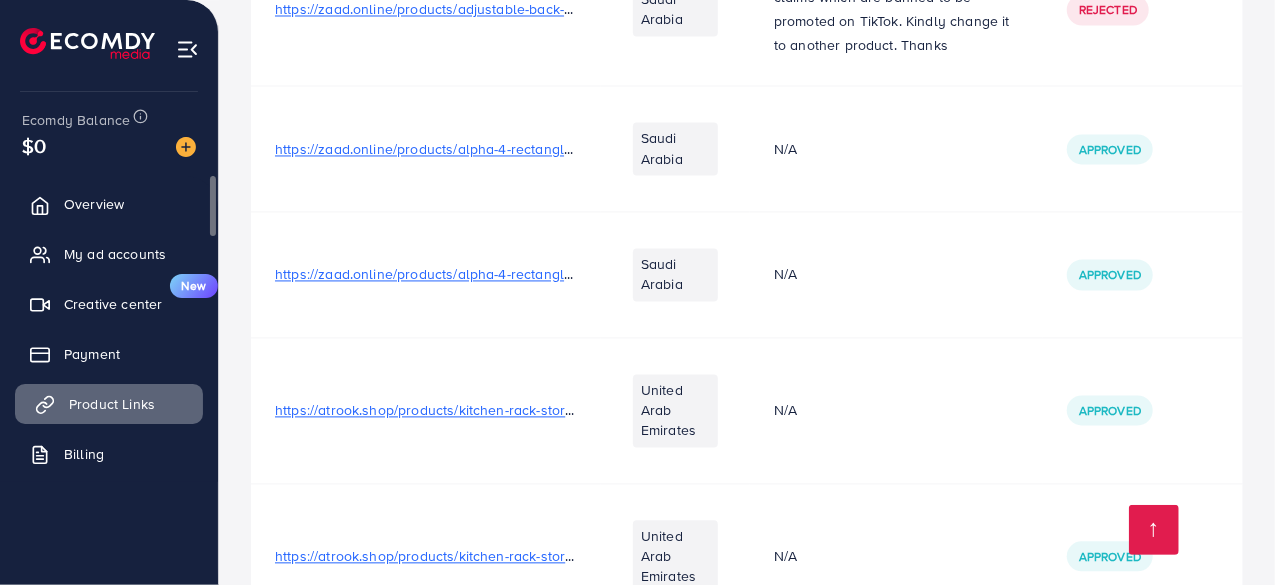 scroll, scrollTop: 2594, scrollLeft: 0, axis: vertical 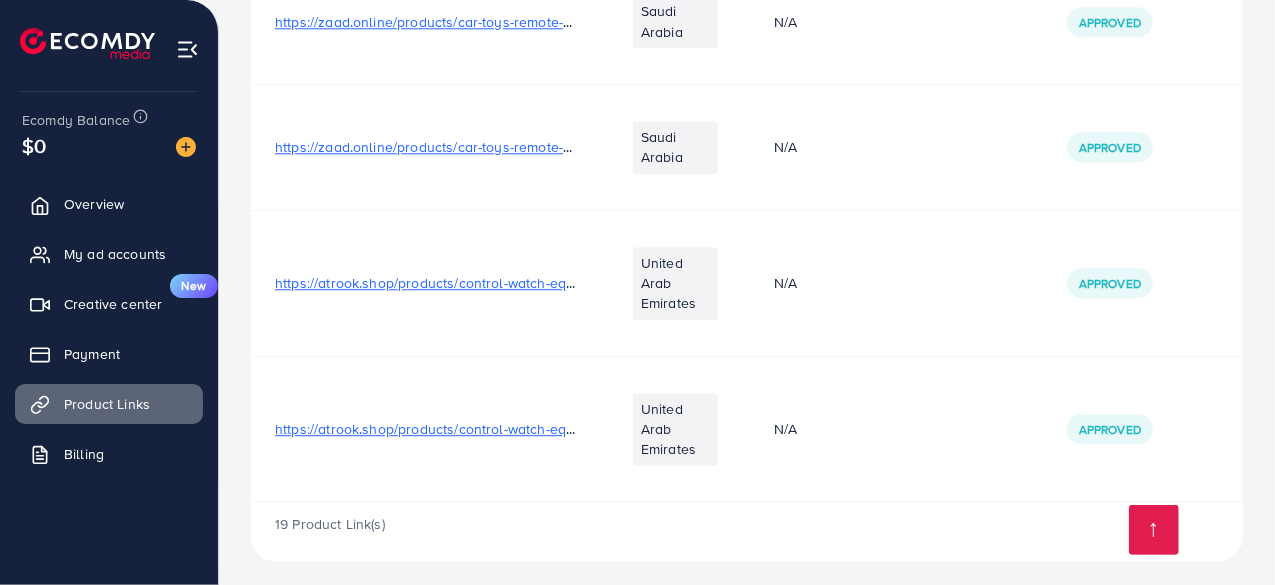click on "https://atrook.shop/products/control-watch-equipped-with-smart-bracelet-for-gesture-control?utm_source=tiktok&utm_medium=paid&utm_id=__CAMPAIGN_ID__&utm_campaign=__CAMPAIGN_NAME__&ttclid=E.C.P.Preview_r4p3cSC08EdRN9zCRD55IvYsMYnkUqs8Z4e5kcYKHVkdEyJAjaz3sAF6aPSA" at bounding box center [1225, 429] 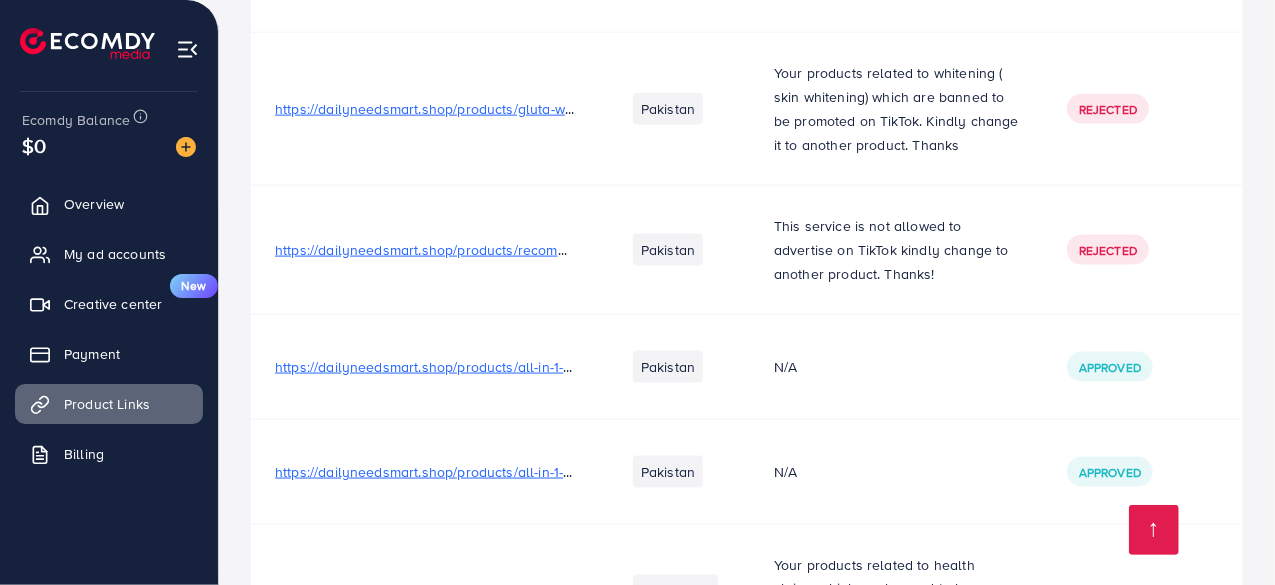 scroll, scrollTop: 1332, scrollLeft: 0, axis: vertical 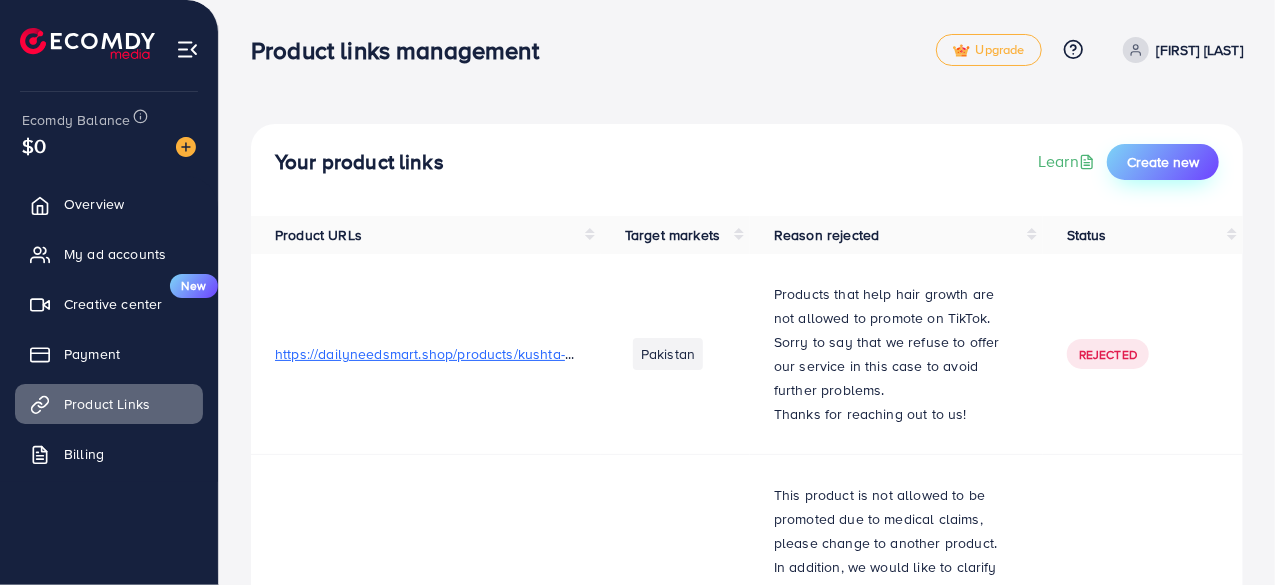 click on "Create new" at bounding box center (1163, 162) 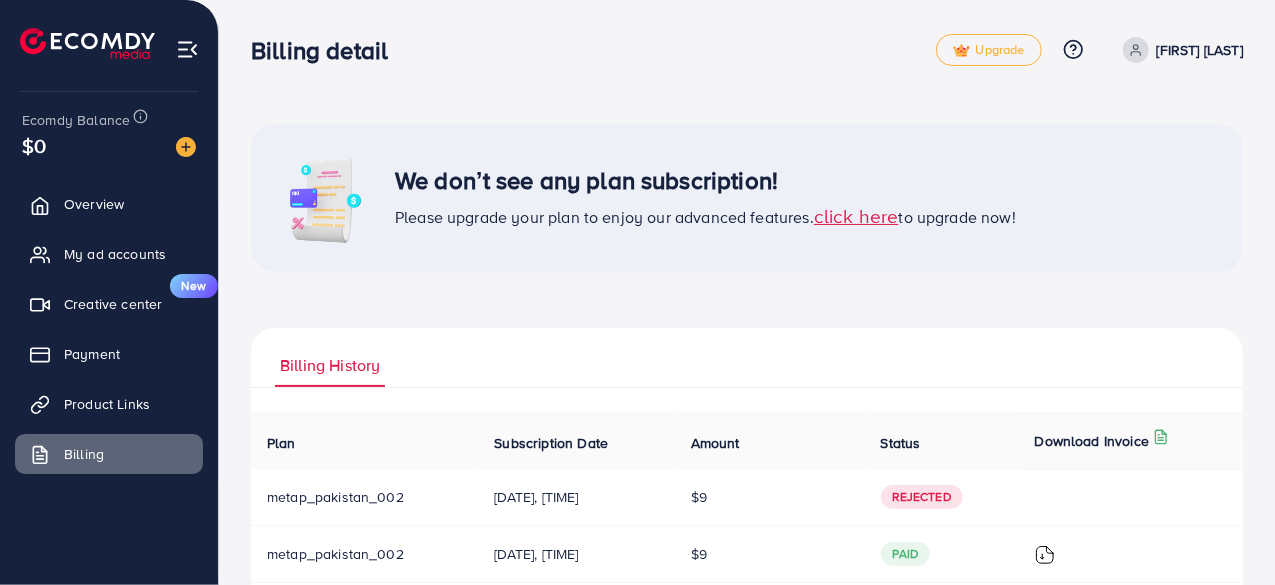 scroll, scrollTop: 158, scrollLeft: 0, axis: vertical 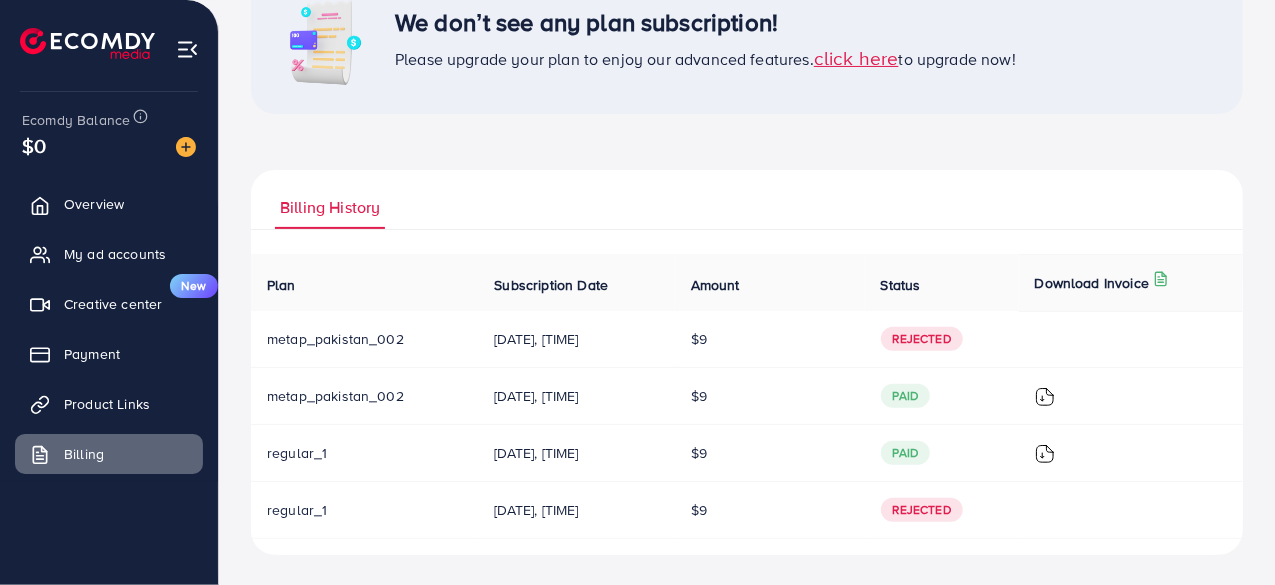 click on "$9" at bounding box center [770, 339] 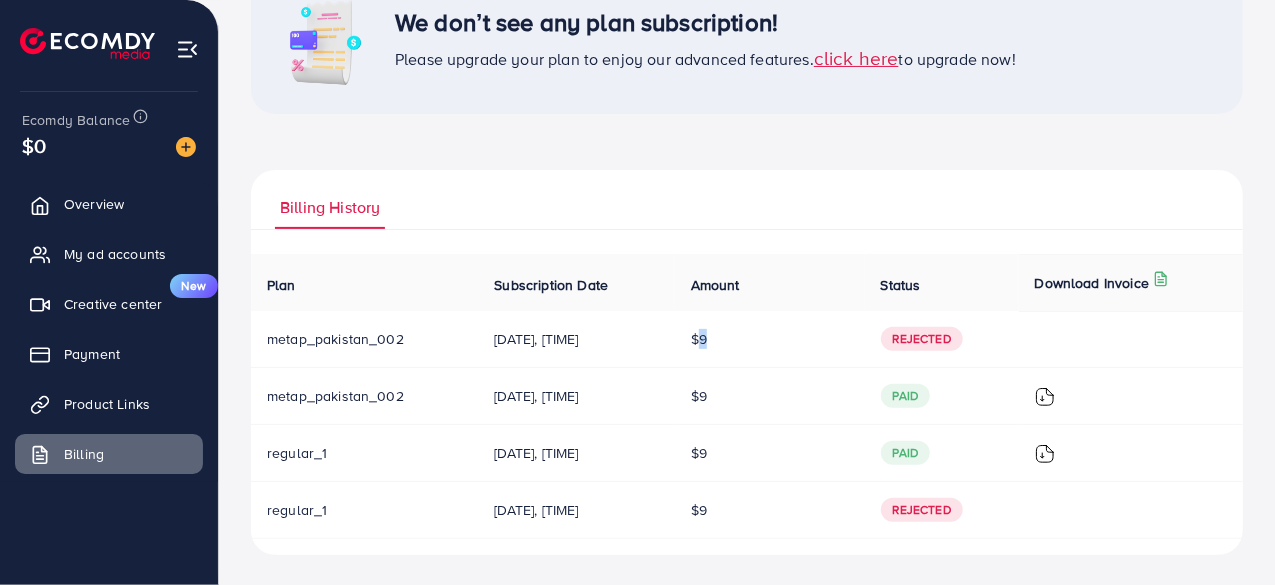 click on "$9" at bounding box center (770, 339) 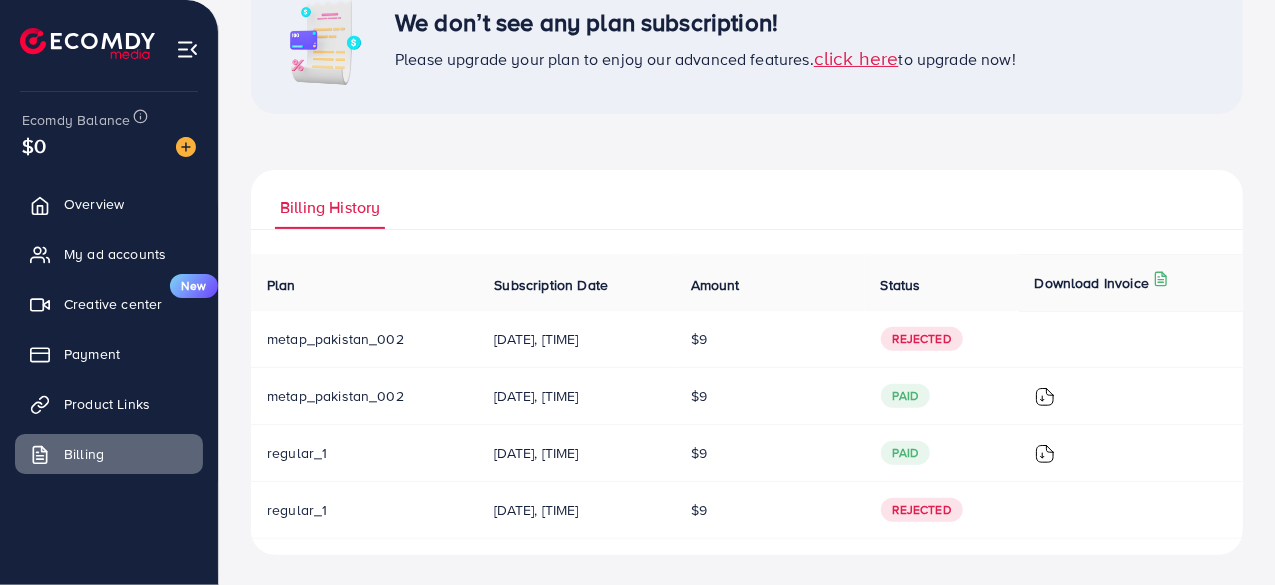 click on "metap_pakistan_002" at bounding box center [335, 339] 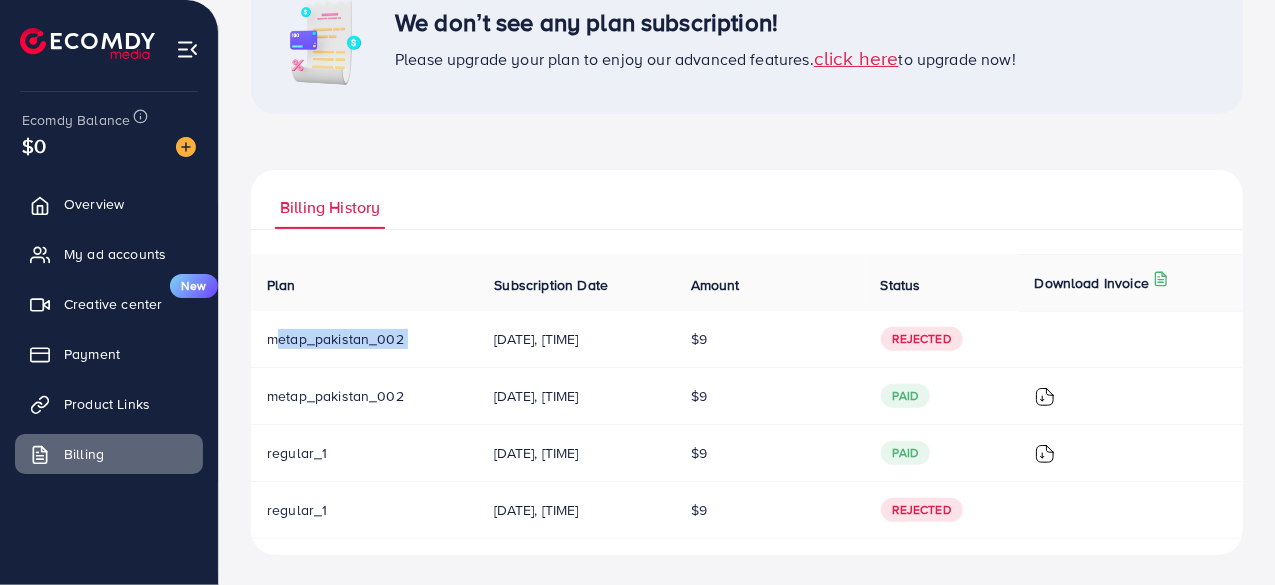 click on "metap_pakistan_002" at bounding box center [335, 339] 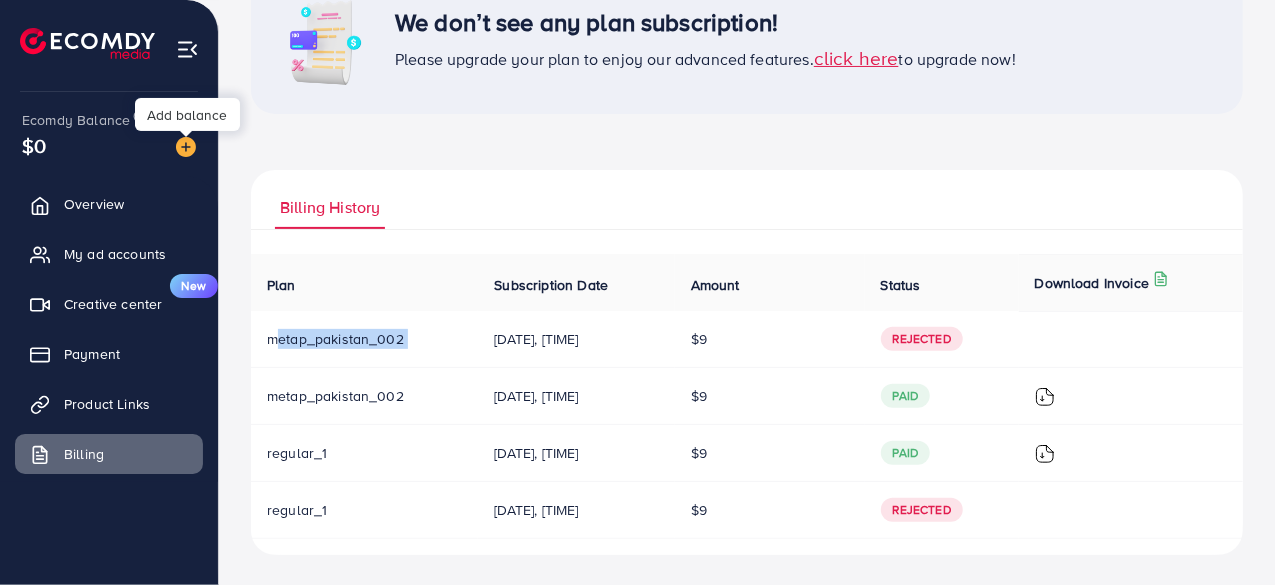 click at bounding box center (186, 147) 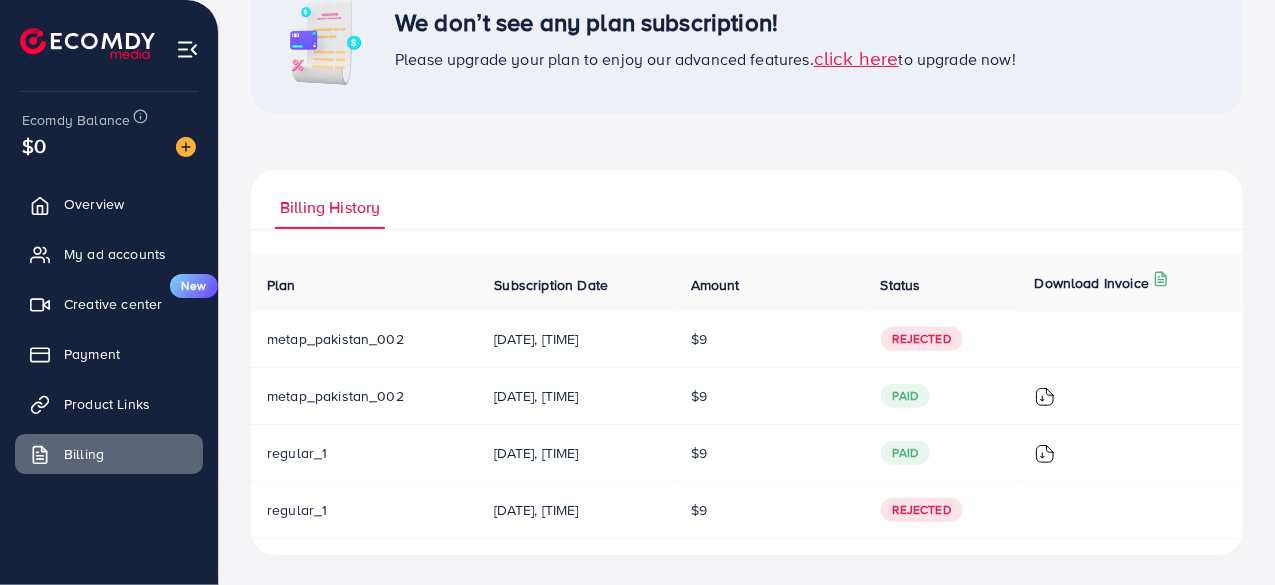 click on "click here" at bounding box center [856, 57] 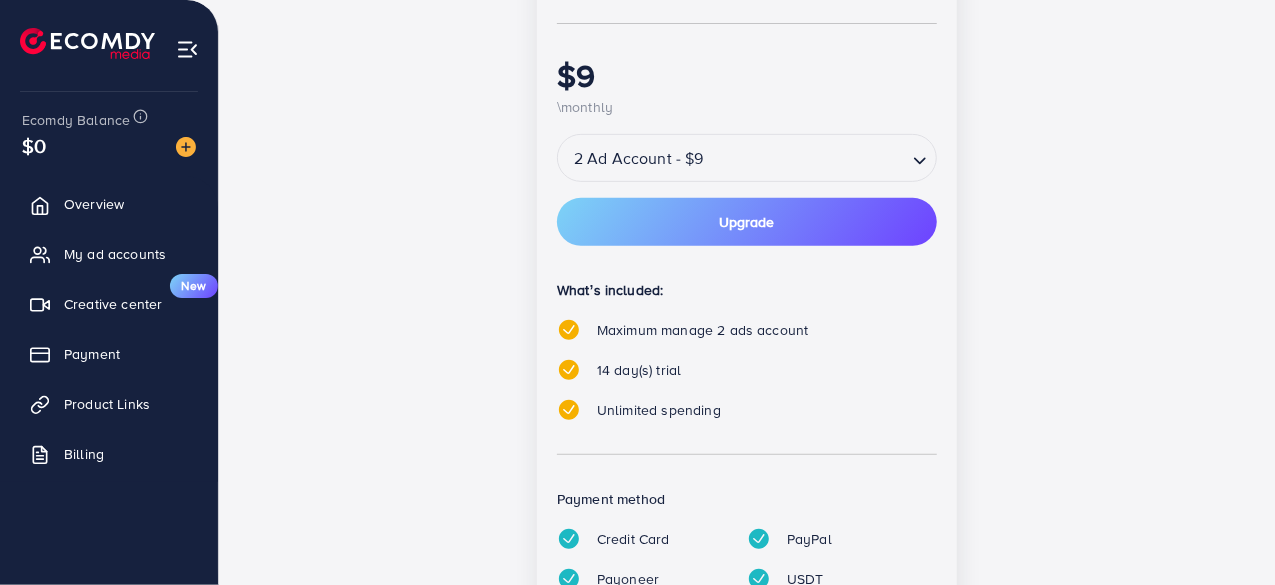 scroll, scrollTop: 439, scrollLeft: 0, axis: vertical 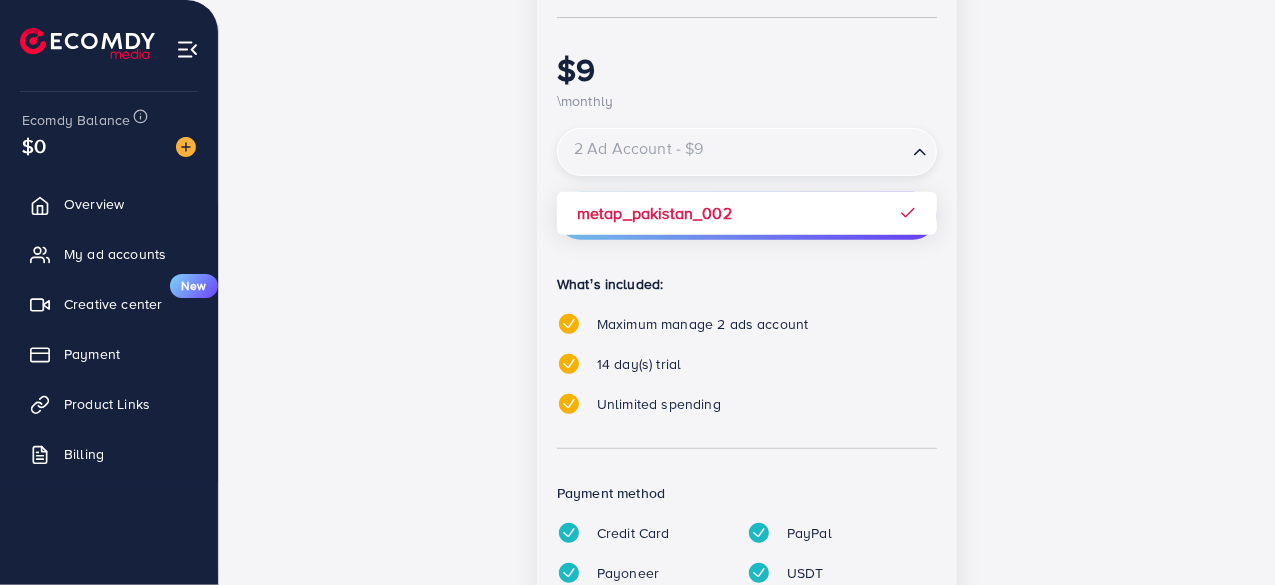 click at bounding box center [732, 152] 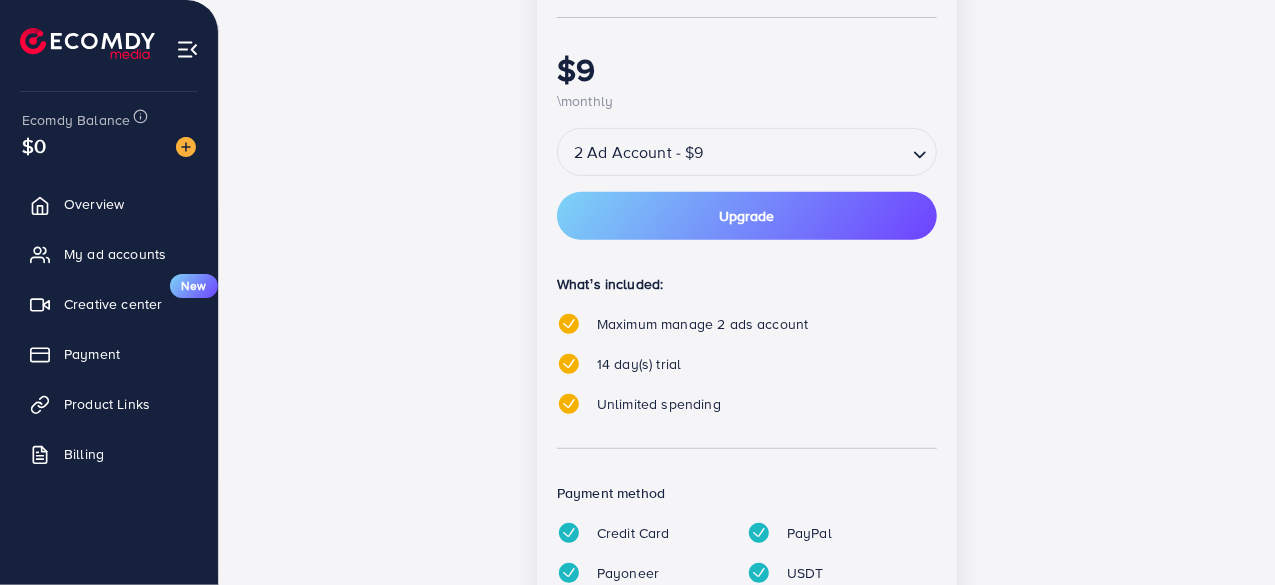 click on "Payment method   Credit Card   PayPal   Payoneer   USDT   Airwallex" at bounding box center (747, 271) 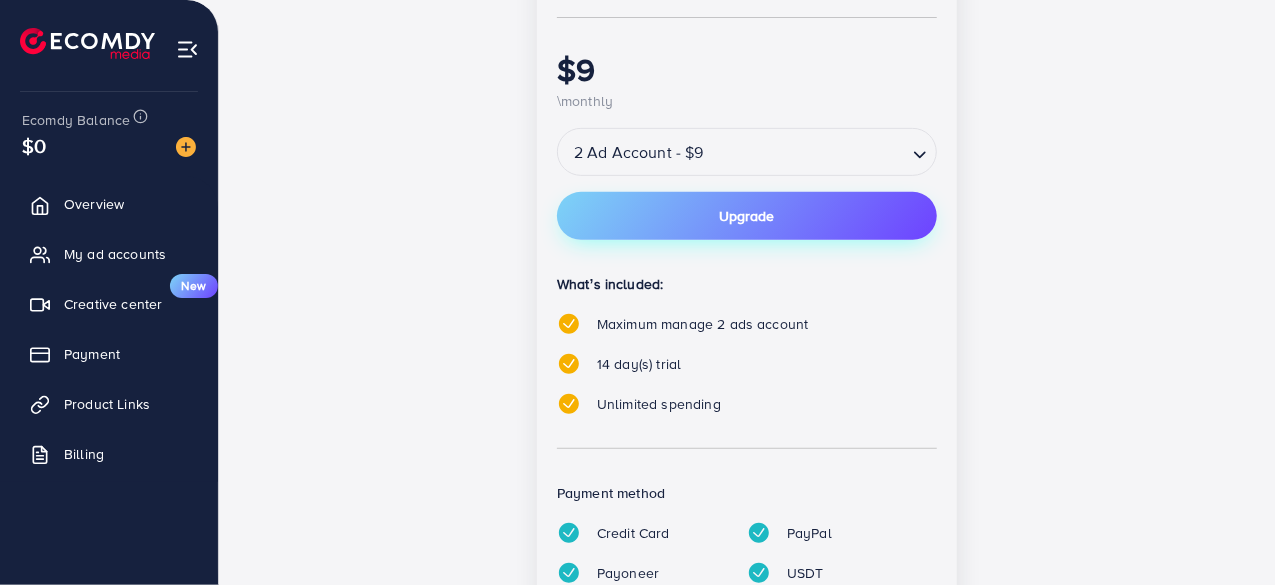 click on "Upgrade" at bounding box center [747, 216] 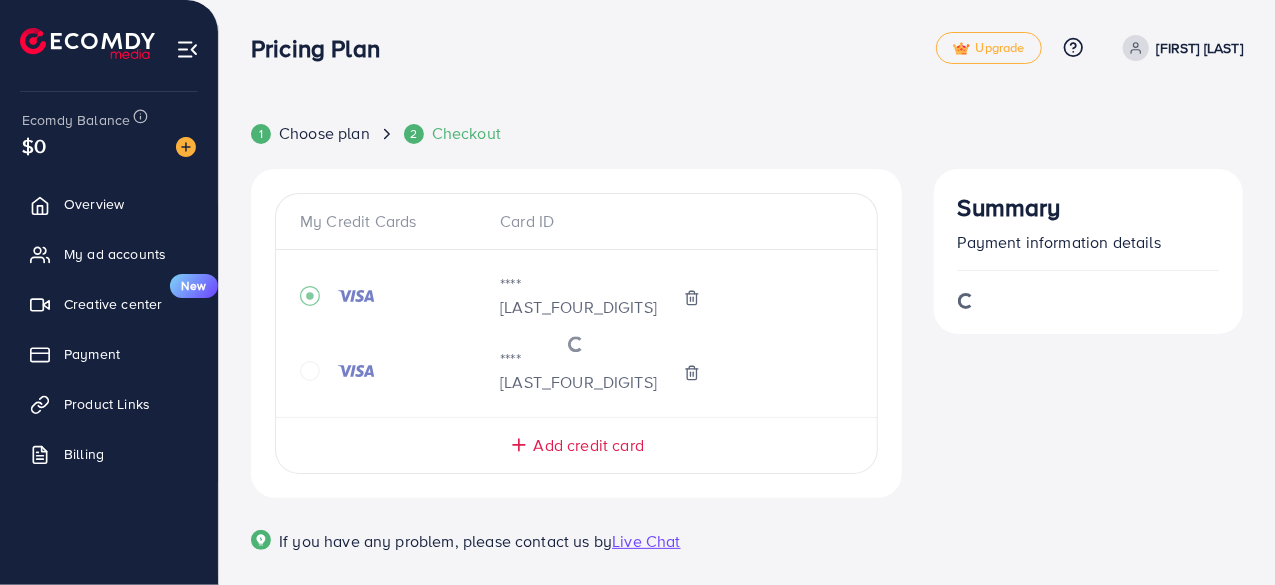 scroll, scrollTop: 70, scrollLeft: 0, axis: vertical 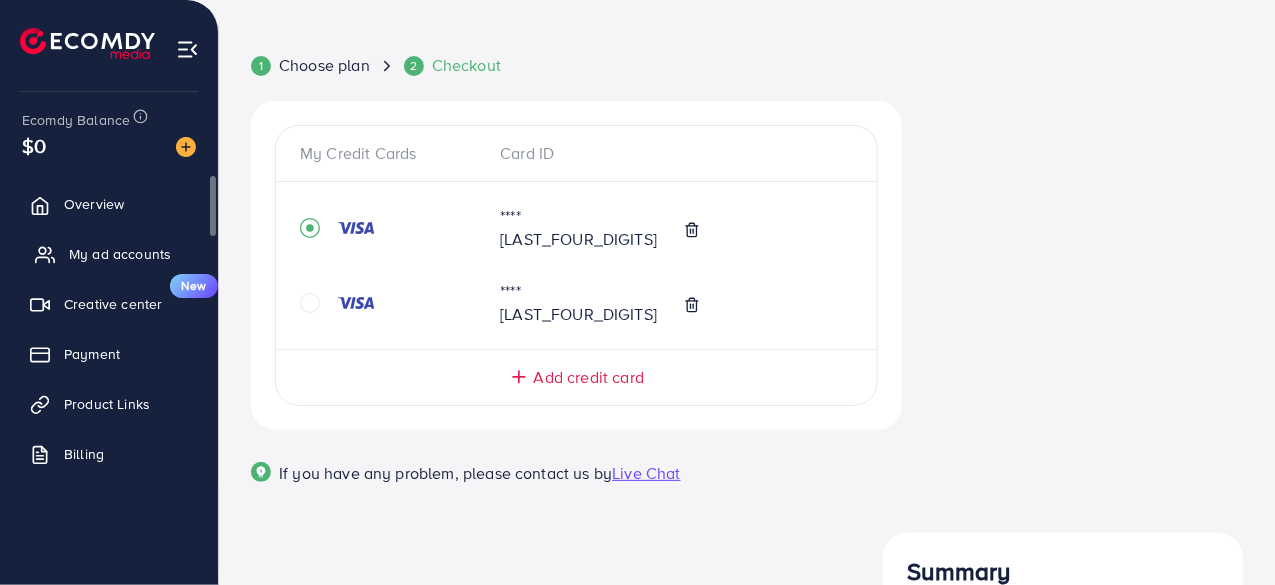 click on "My ad accounts" at bounding box center (120, 254) 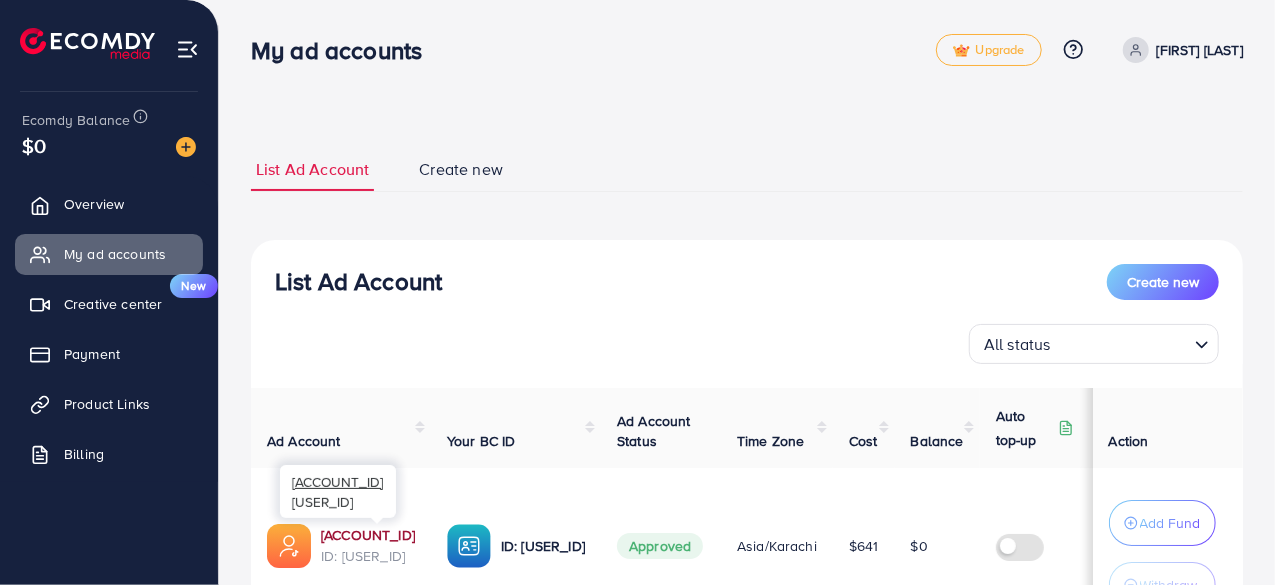 click on "[ACCOUNT_ID]" at bounding box center [368, 535] 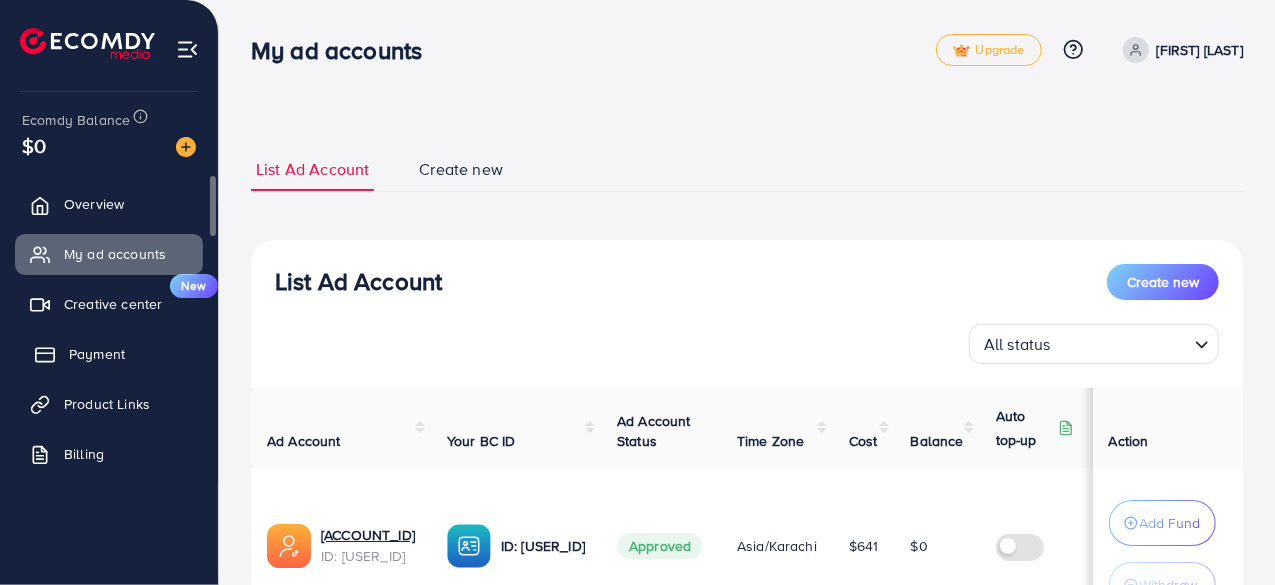 click on "Payment" at bounding box center [97, 354] 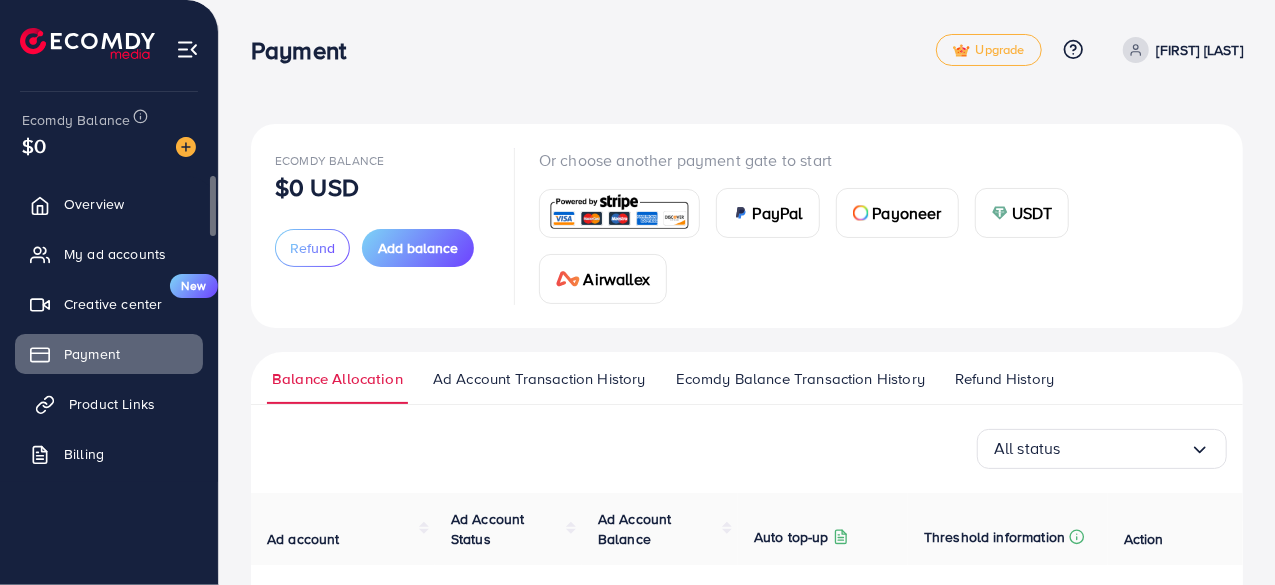 click on "Product Links" at bounding box center [109, 404] 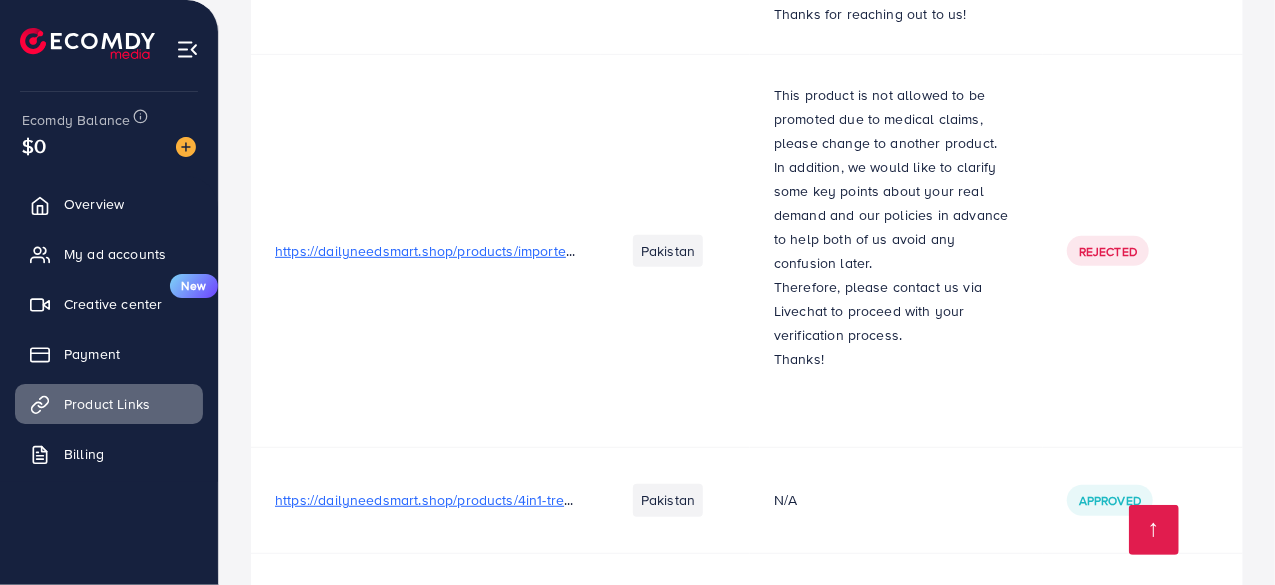 scroll, scrollTop: 0, scrollLeft: 0, axis: both 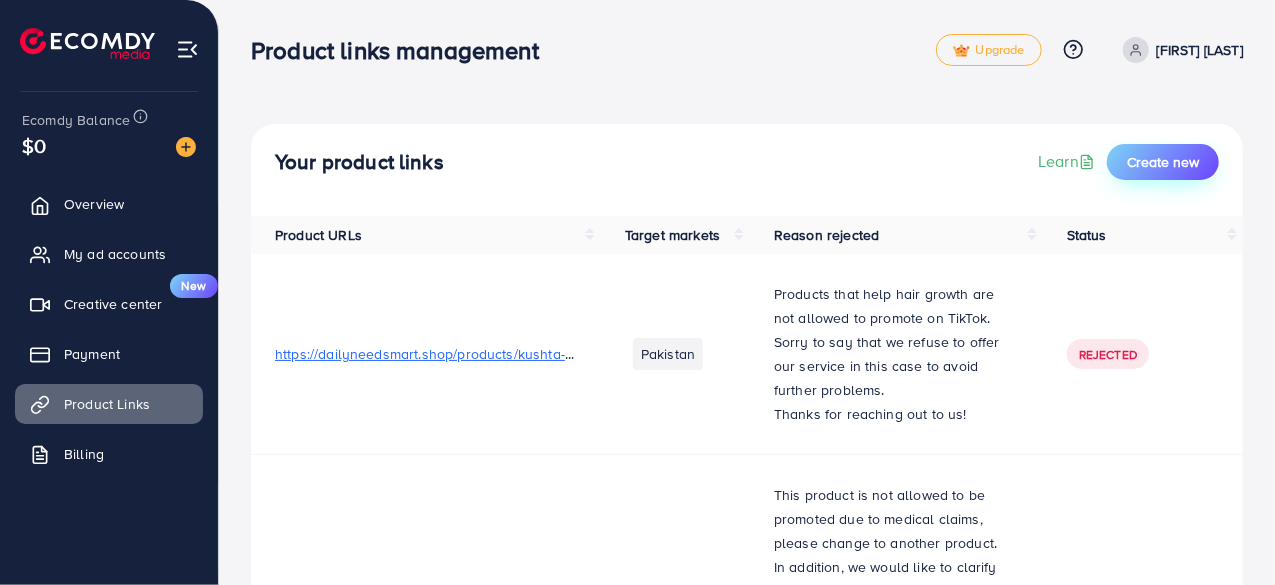 click on "Create new" at bounding box center (1163, 162) 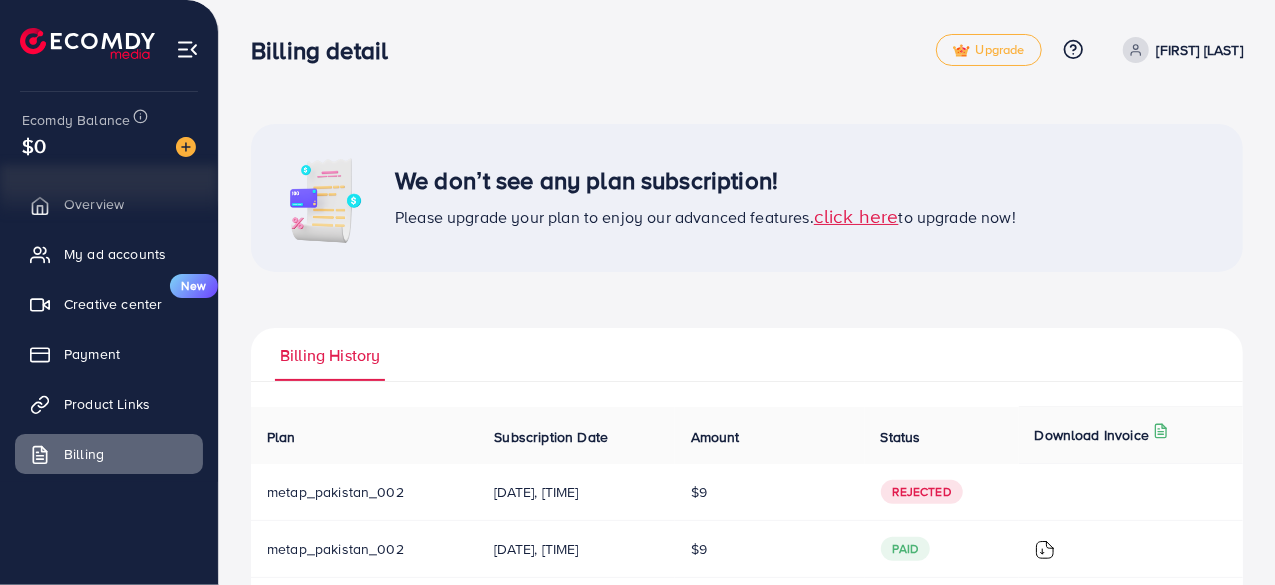 scroll, scrollTop: 63, scrollLeft: 0, axis: vertical 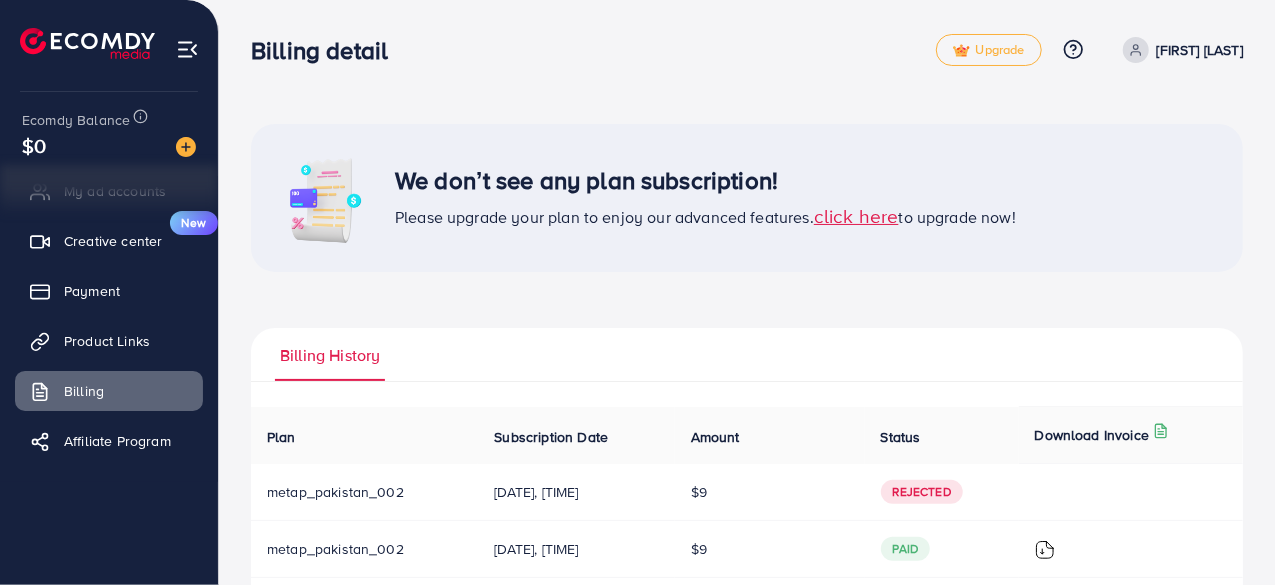 click on "click here" at bounding box center (856, 215) 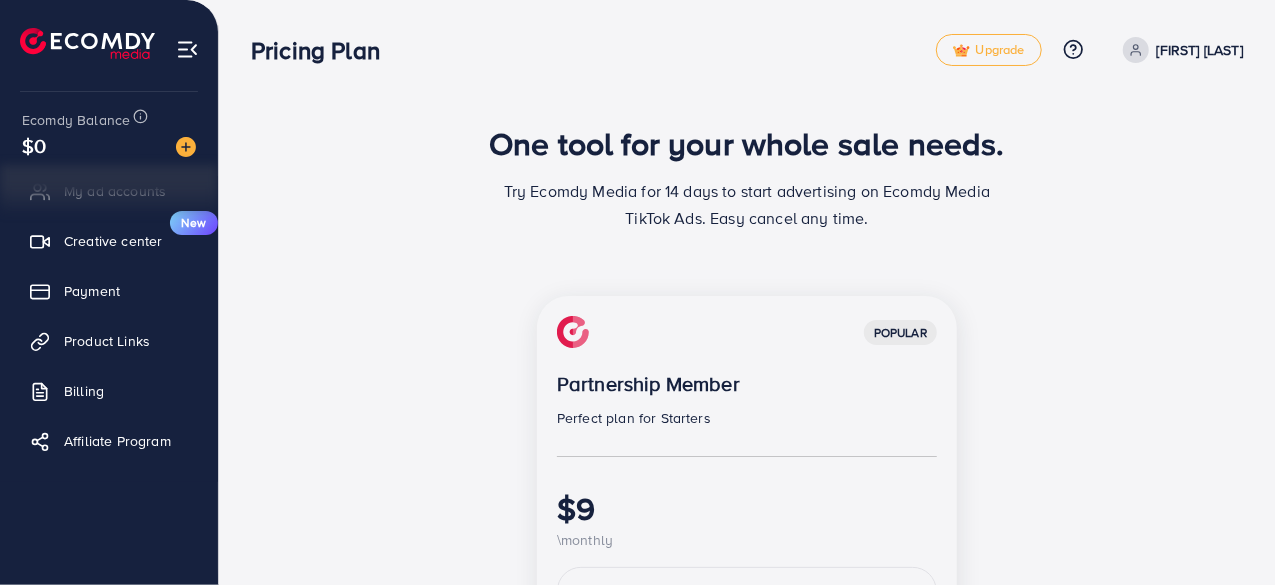 click on "Payment method   Credit Card   PayPal   Payoneer   USDT   Airwallex" at bounding box center [637, 292] 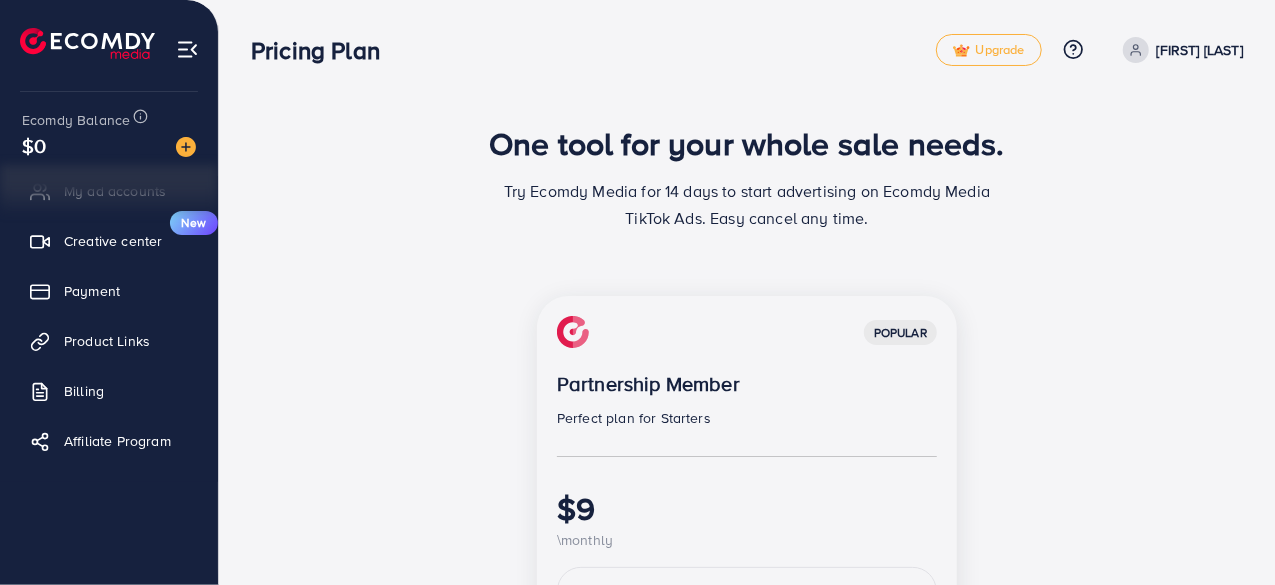 scroll, scrollTop: 212, scrollLeft: 0, axis: vertical 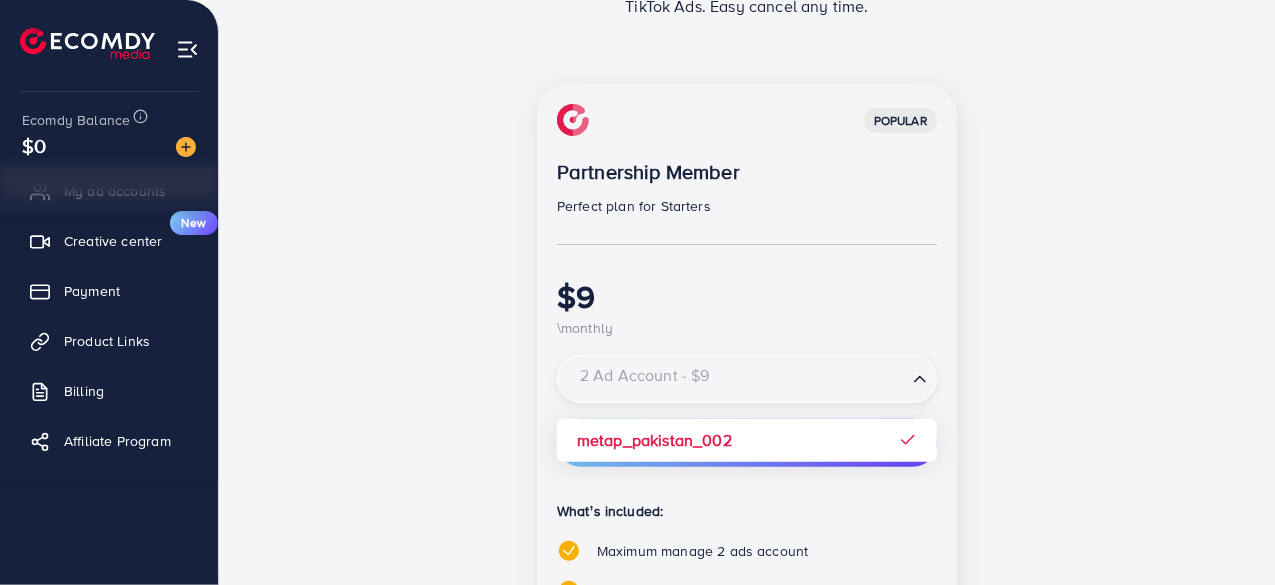 click at bounding box center [735, 381] 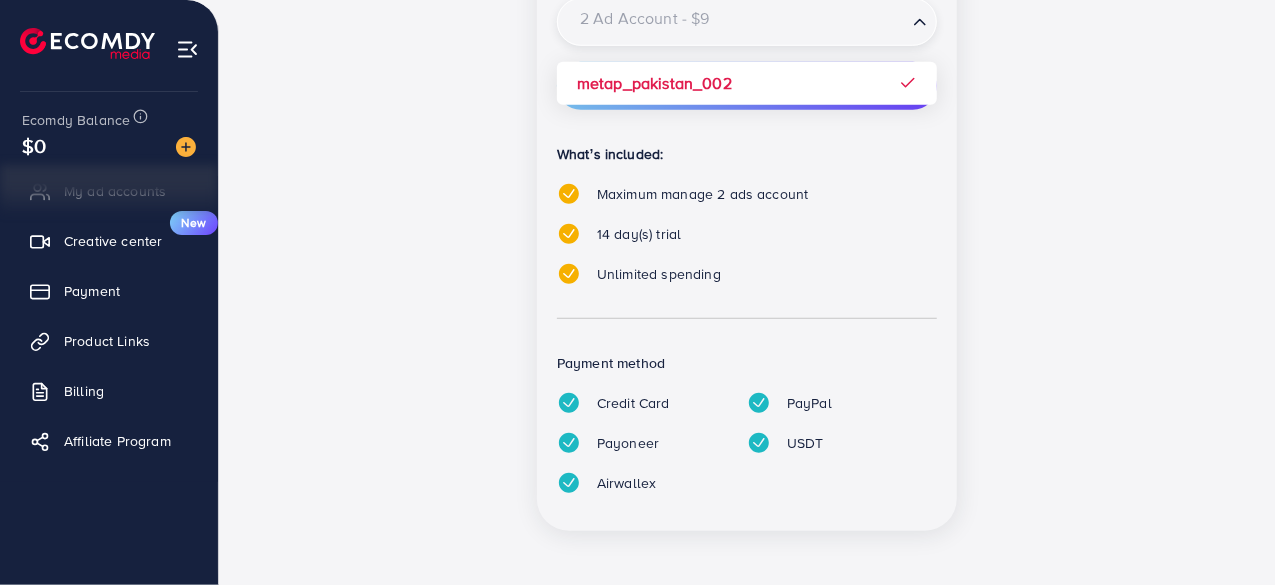 scroll, scrollTop: 570, scrollLeft: 0, axis: vertical 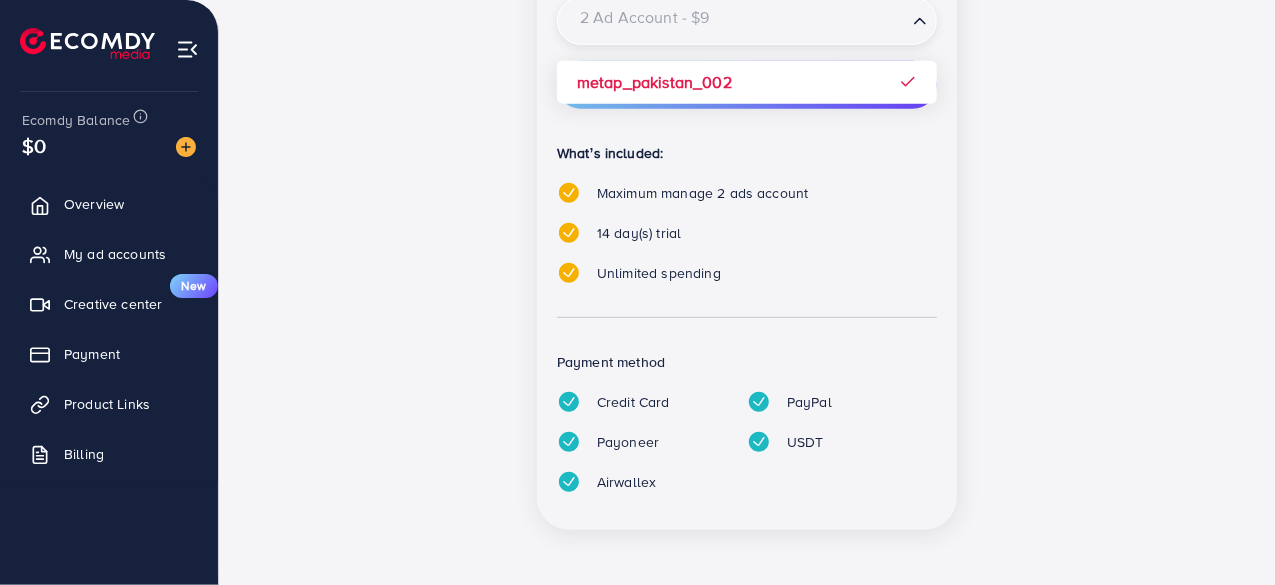 click on "Payment method   Credit Card   PayPal   Payoneer   USDT   Airwallex" at bounding box center (747, 140) 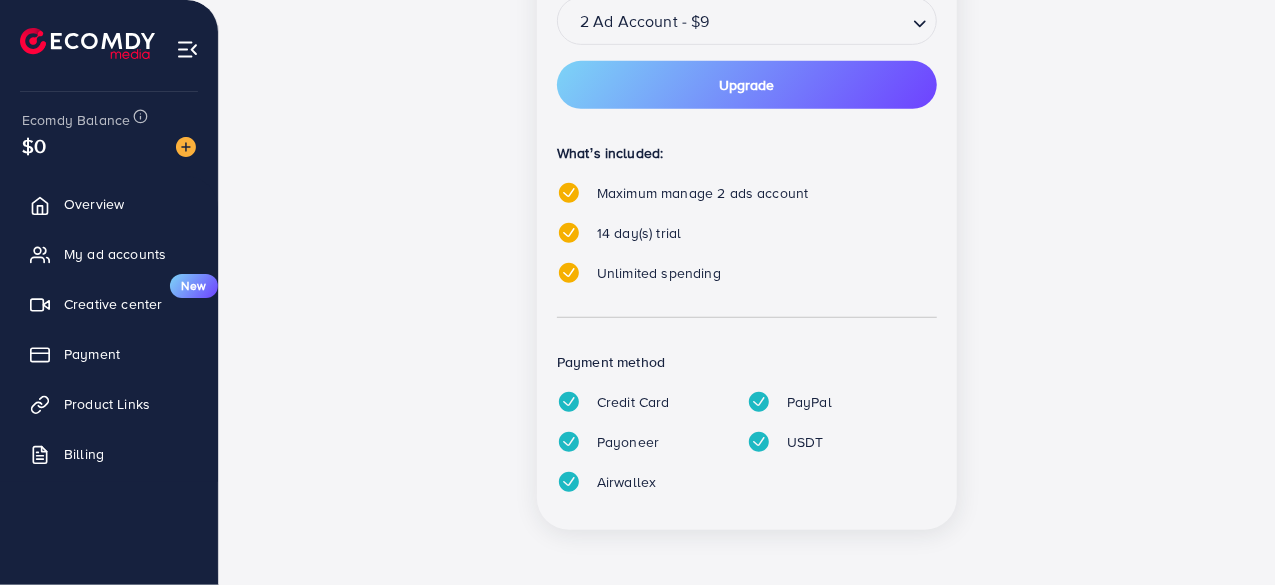 click on "Payment method   Credit Card   PayPal   Payoneer   USDT   Airwallex" at bounding box center [747, 140] 